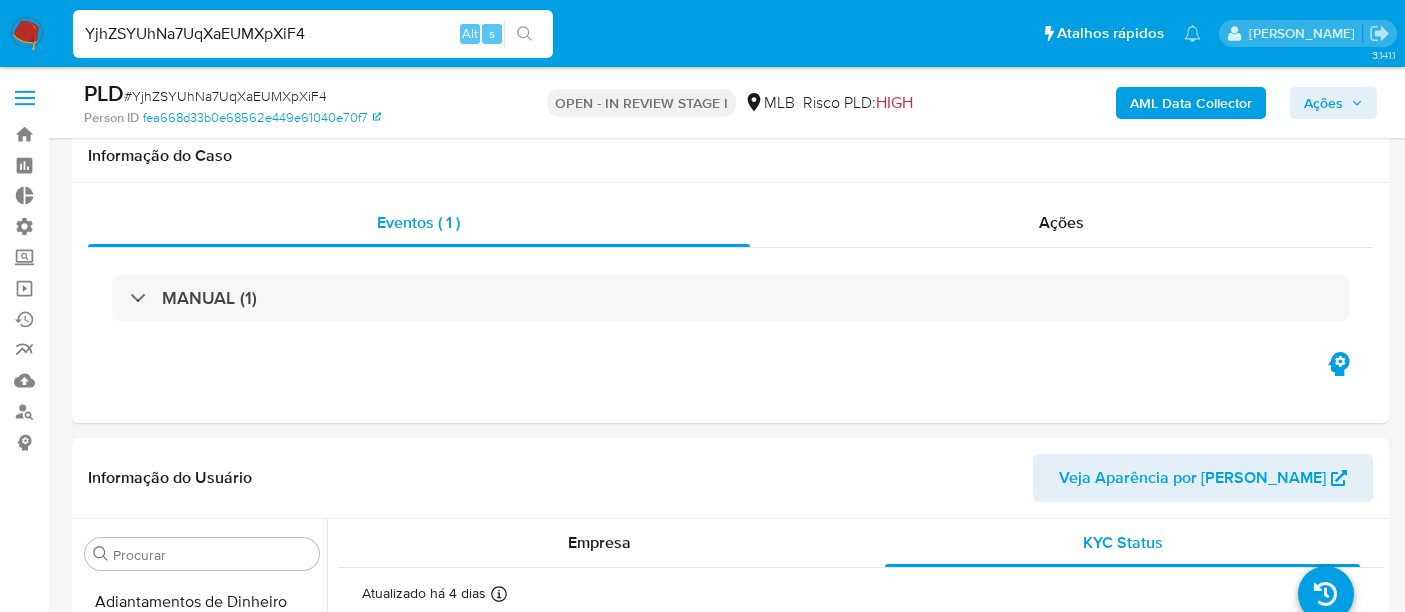 select on "10" 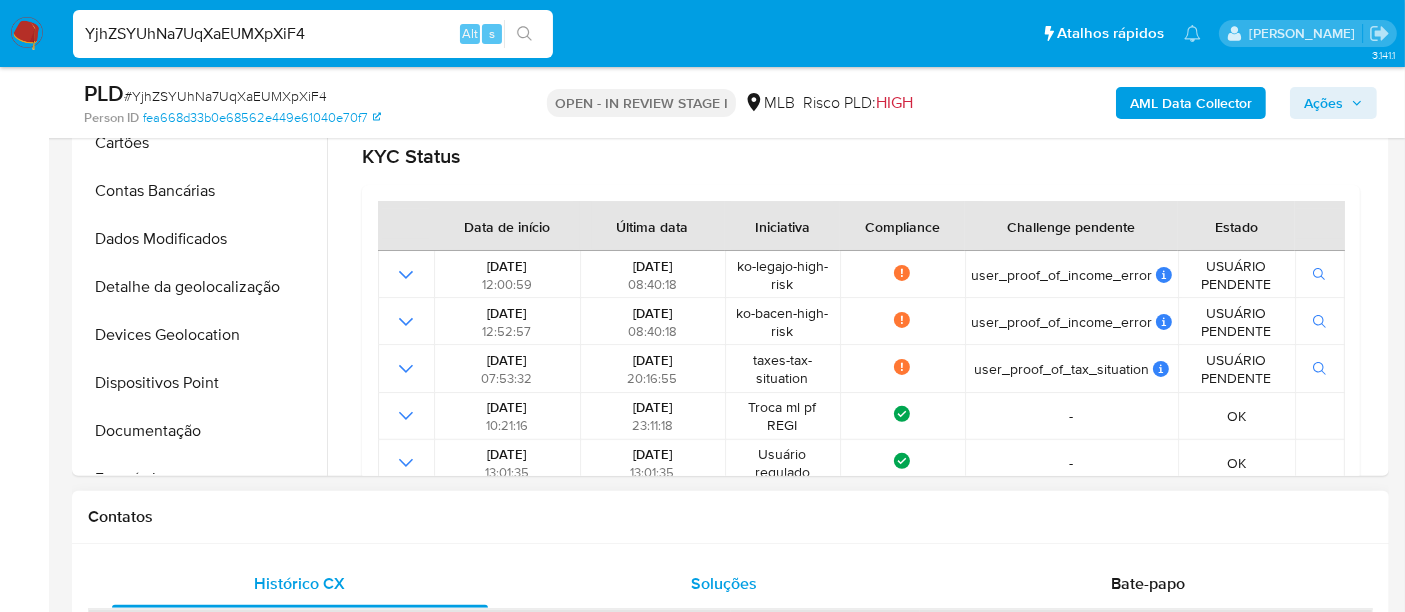 scroll, scrollTop: 511, scrollLeft: 0, axis: vertical 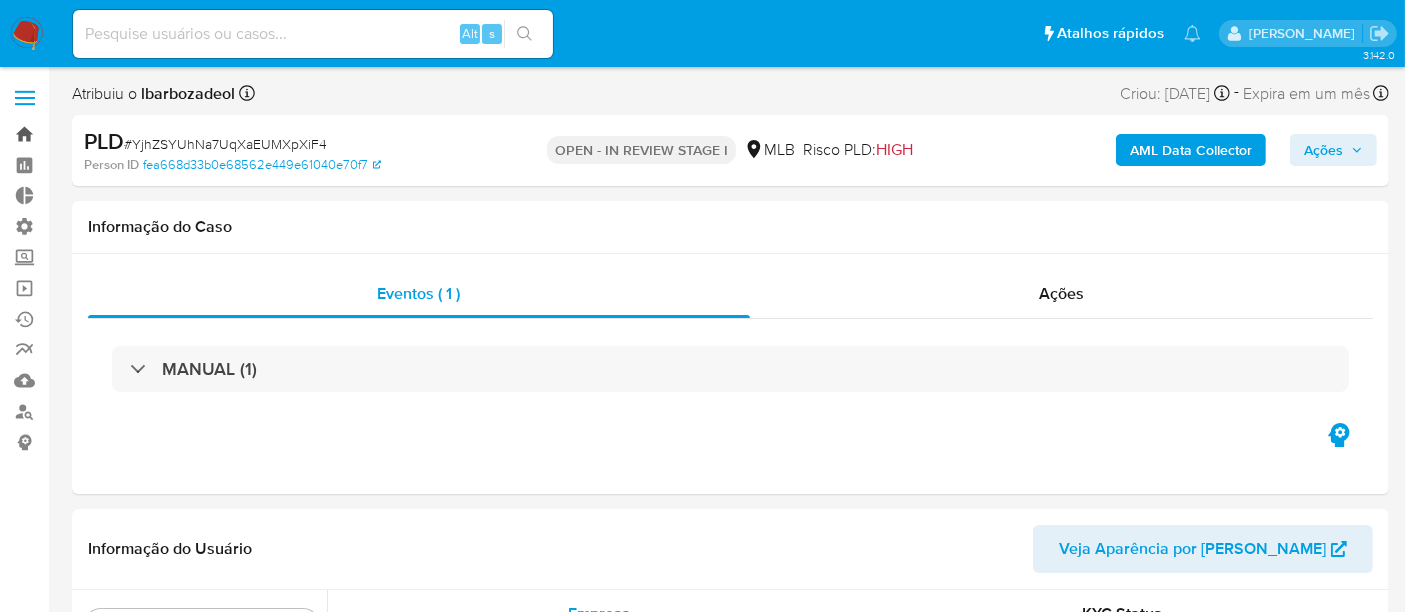 click on "Bandeja" at bounding box center (119, 134) 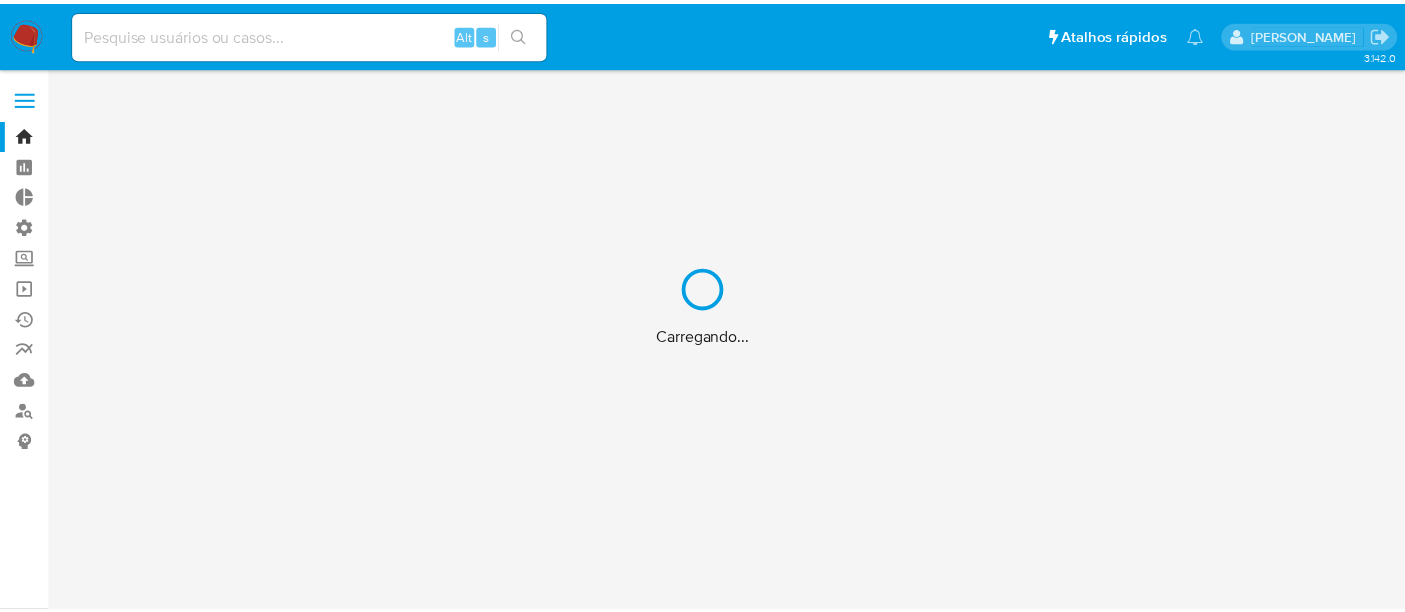scroll, scrollTop: 0, scrollLeft: 0, axis: both 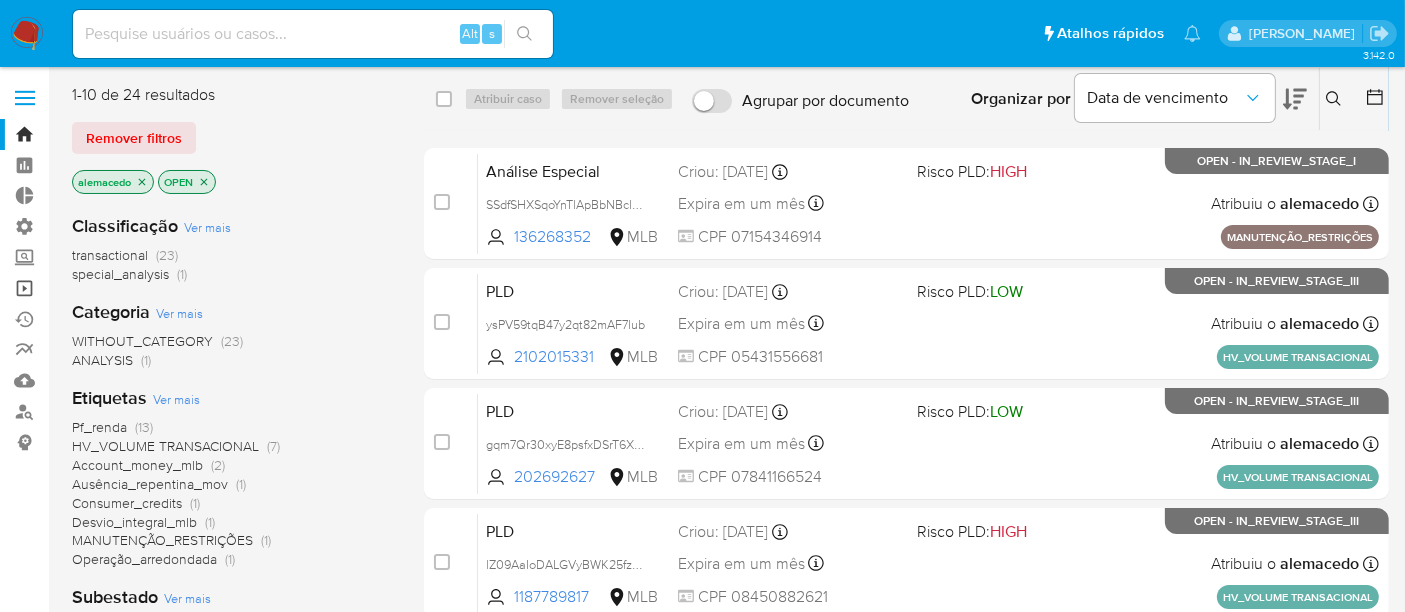 click on "Operações em massa" at bounding box center (119, 288) 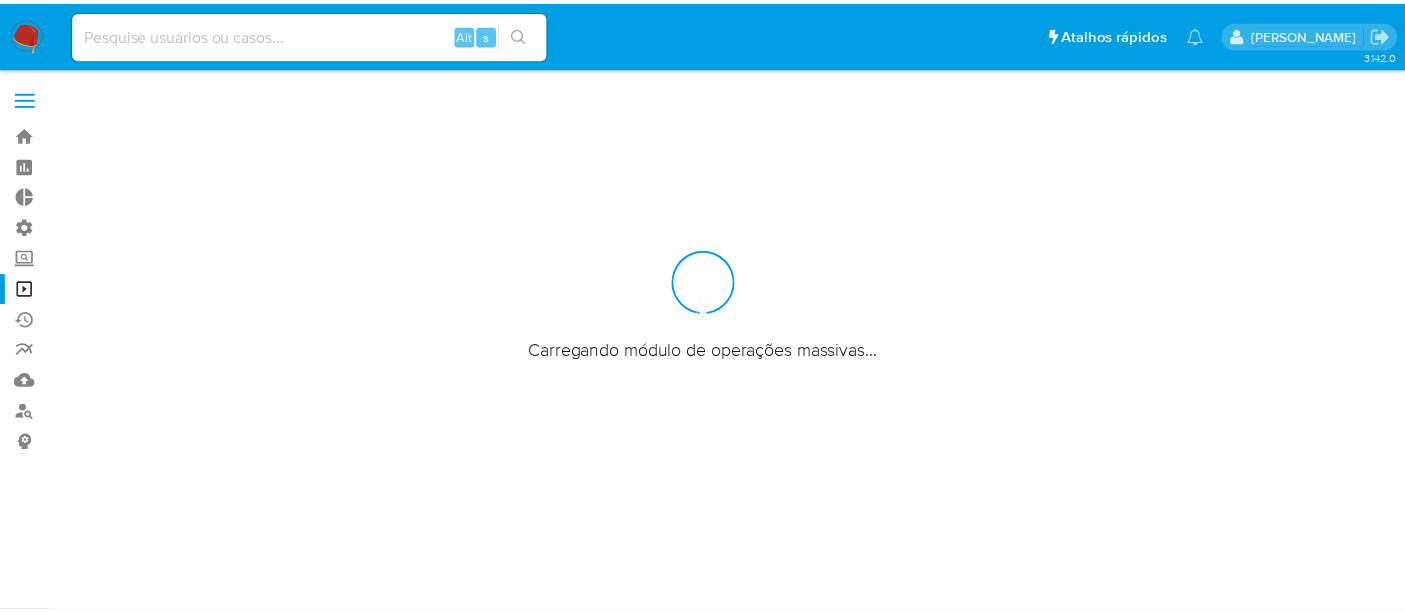 scroll, scrollTop: 0, scrollLeft: 0, axis: both 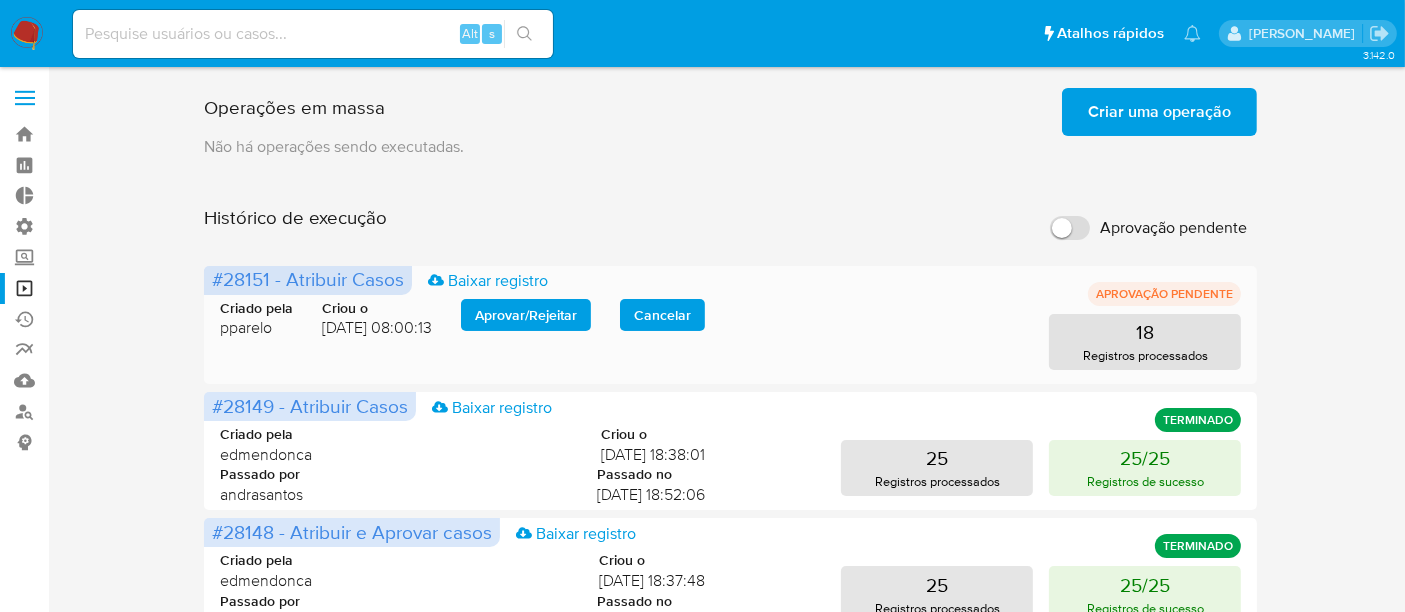click on "Aprovar  /  Rejeitar" at bounding box center (526, 315) 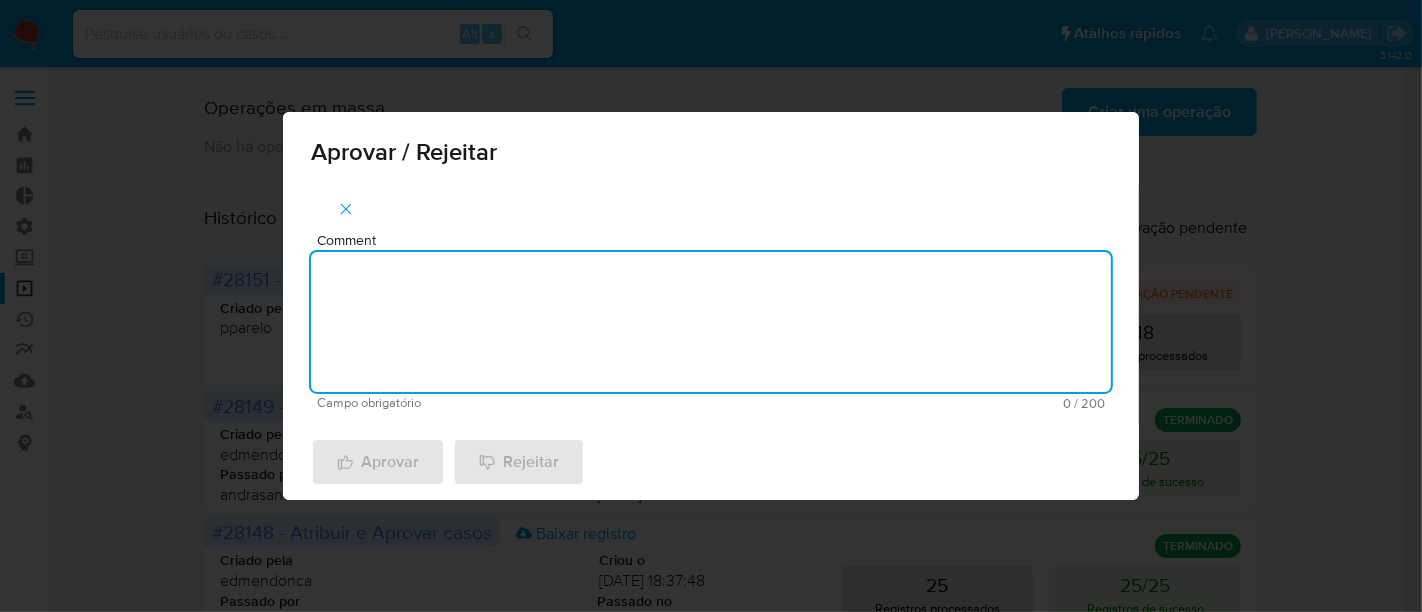click on "Comment" at bounding box center (711, 322) 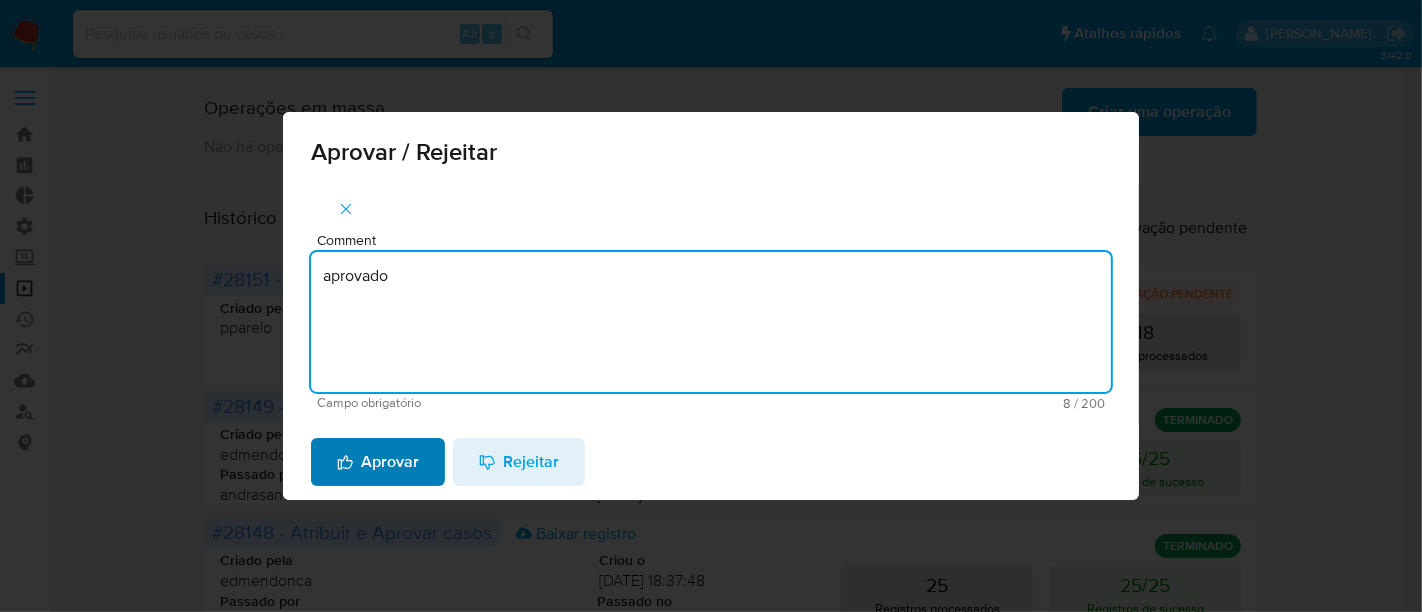 type on "aprovado" 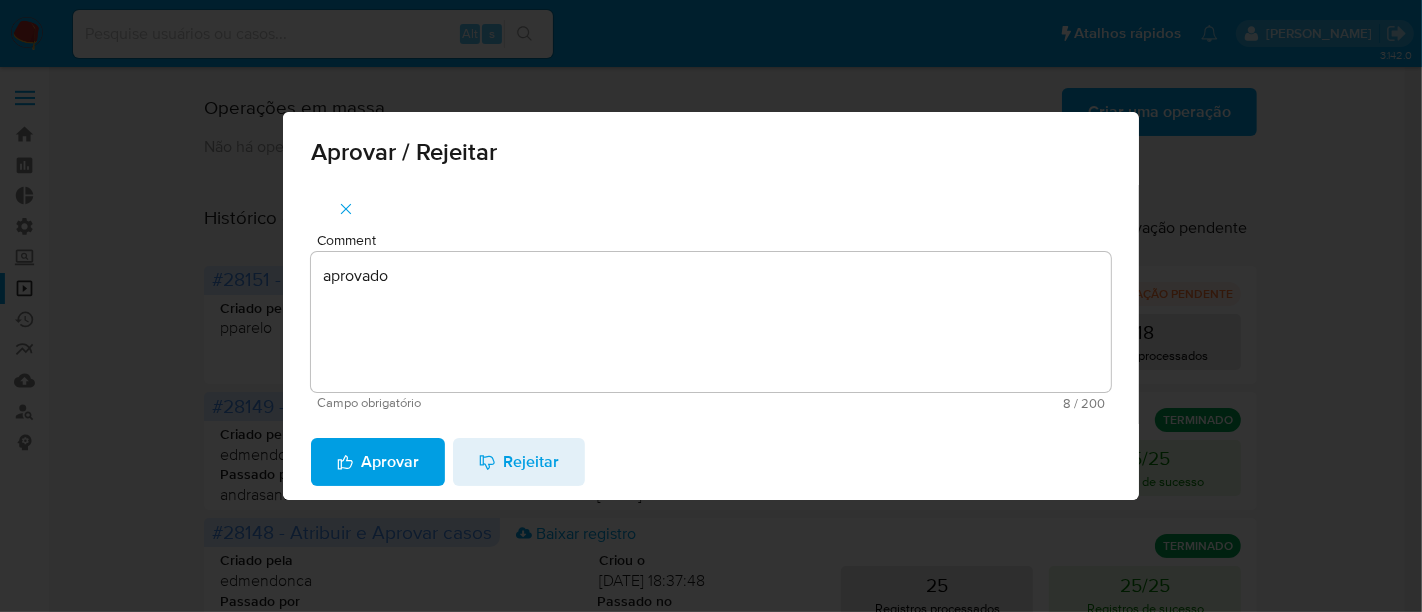 click on "Aprovar" at bounding box center (378, 462) 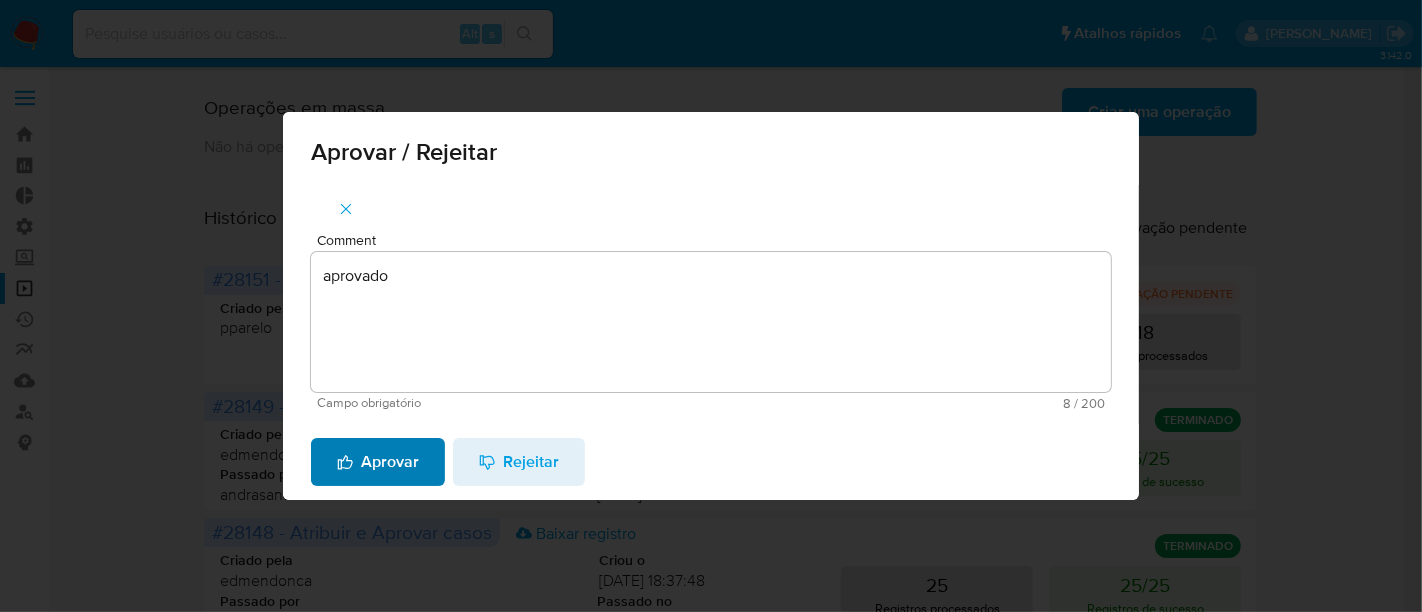 type 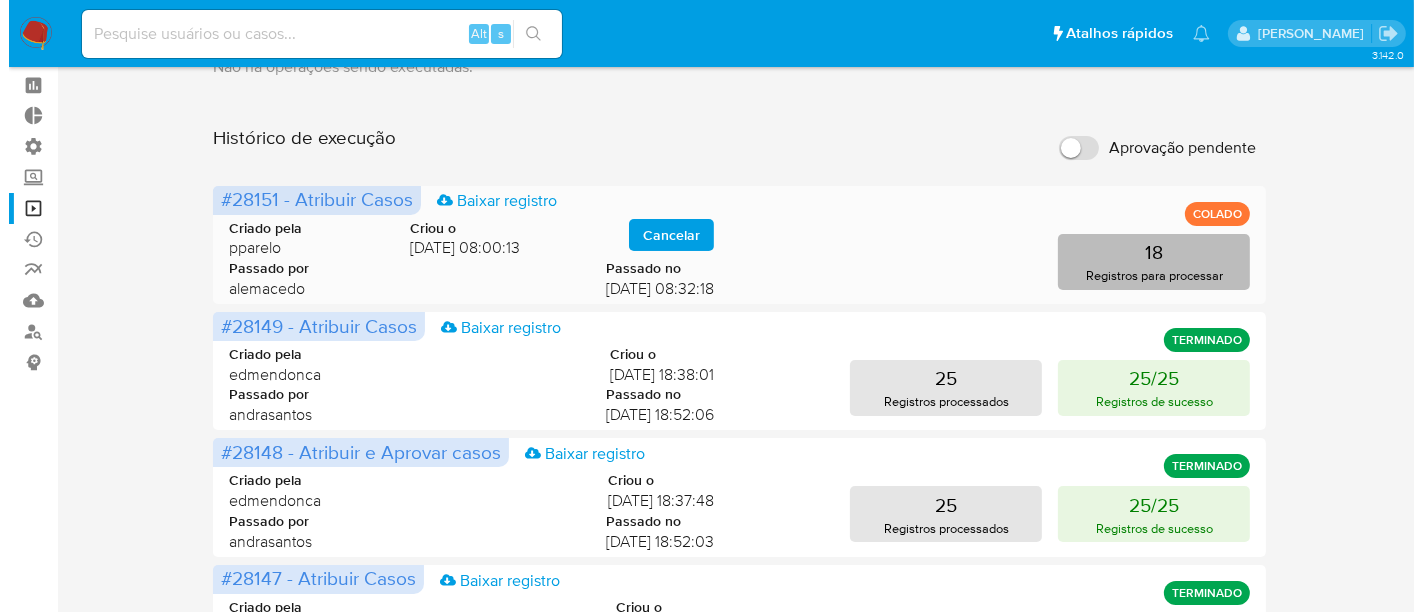 scroll, scrollTop: 0, scrollLeft: 0, axis: both 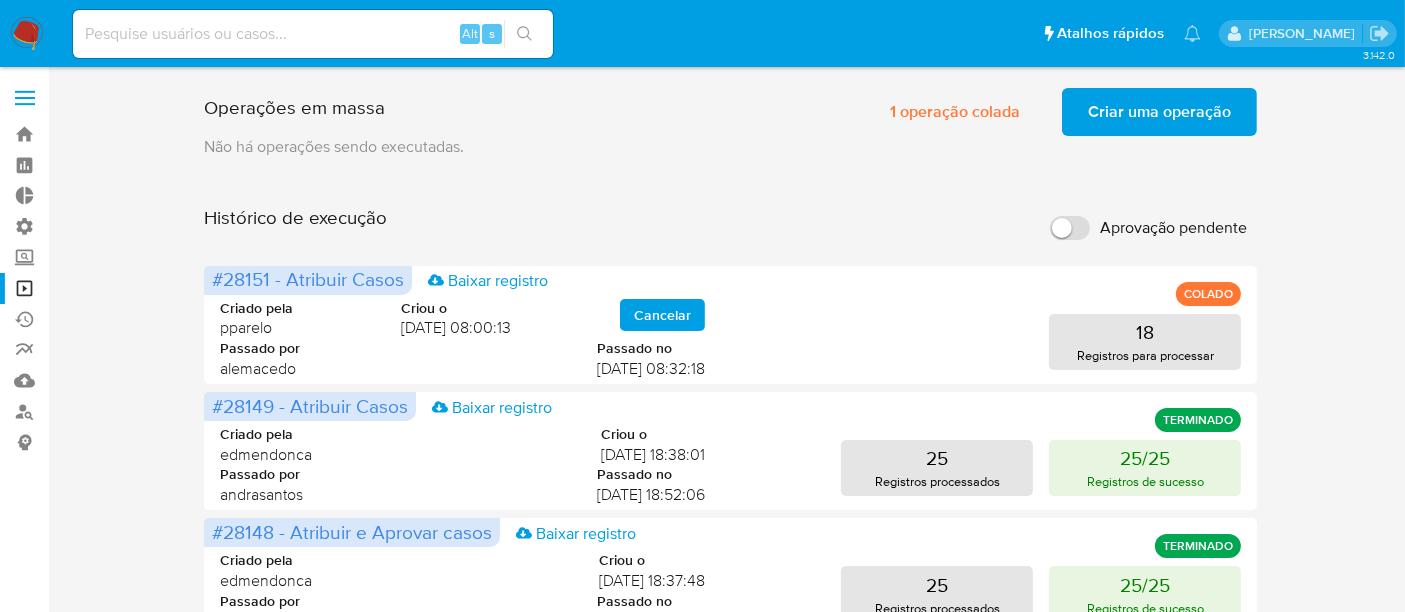 click on "Criar uma operação" at bounding box center (1159, 112) 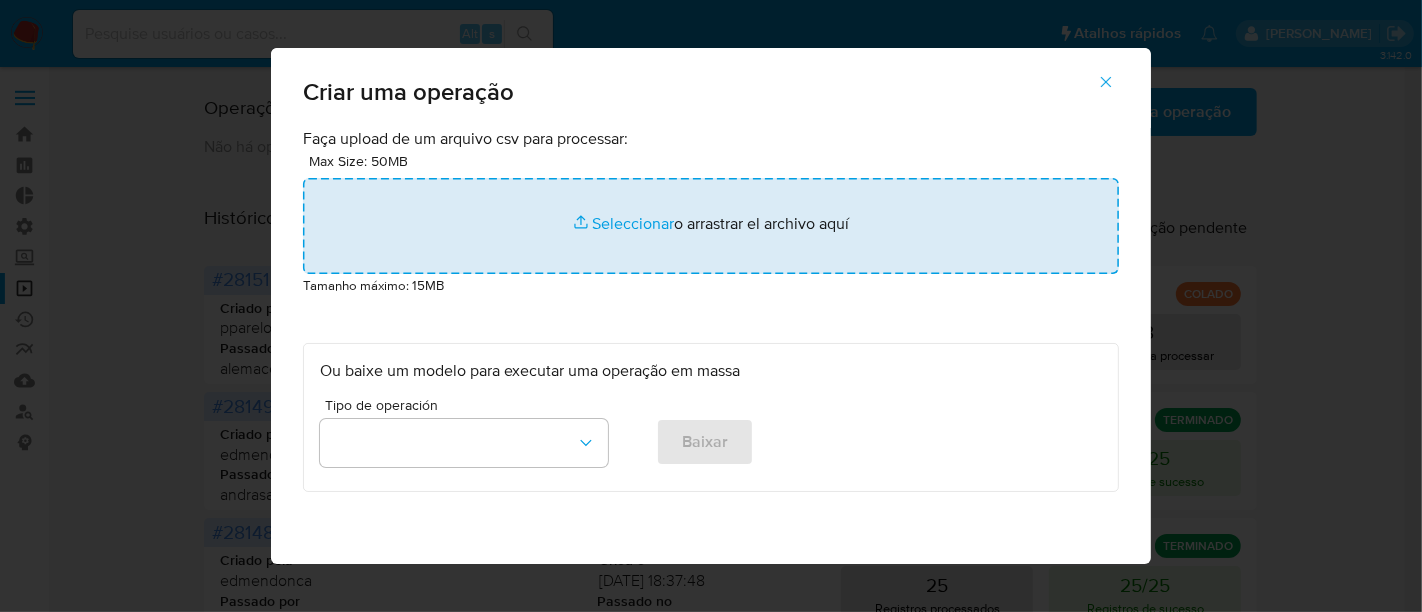click at bounding box center [711, 226] 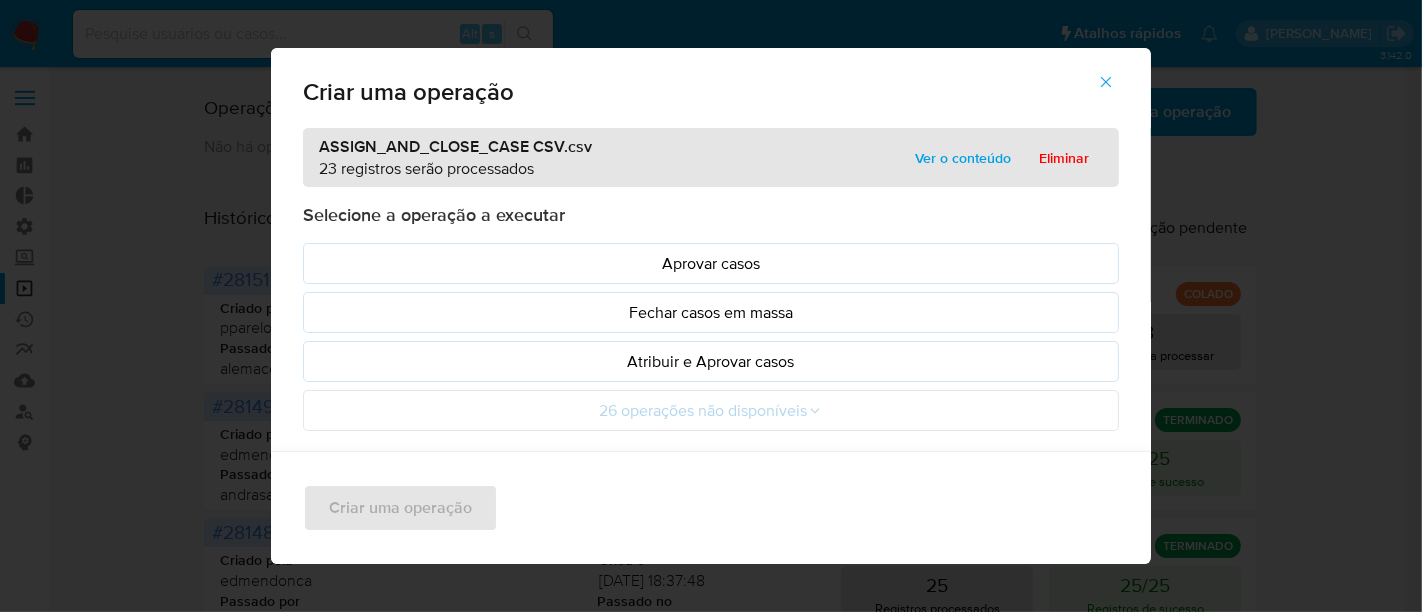 click on "Ver o conteúdo" at bounding box center (963, 158) 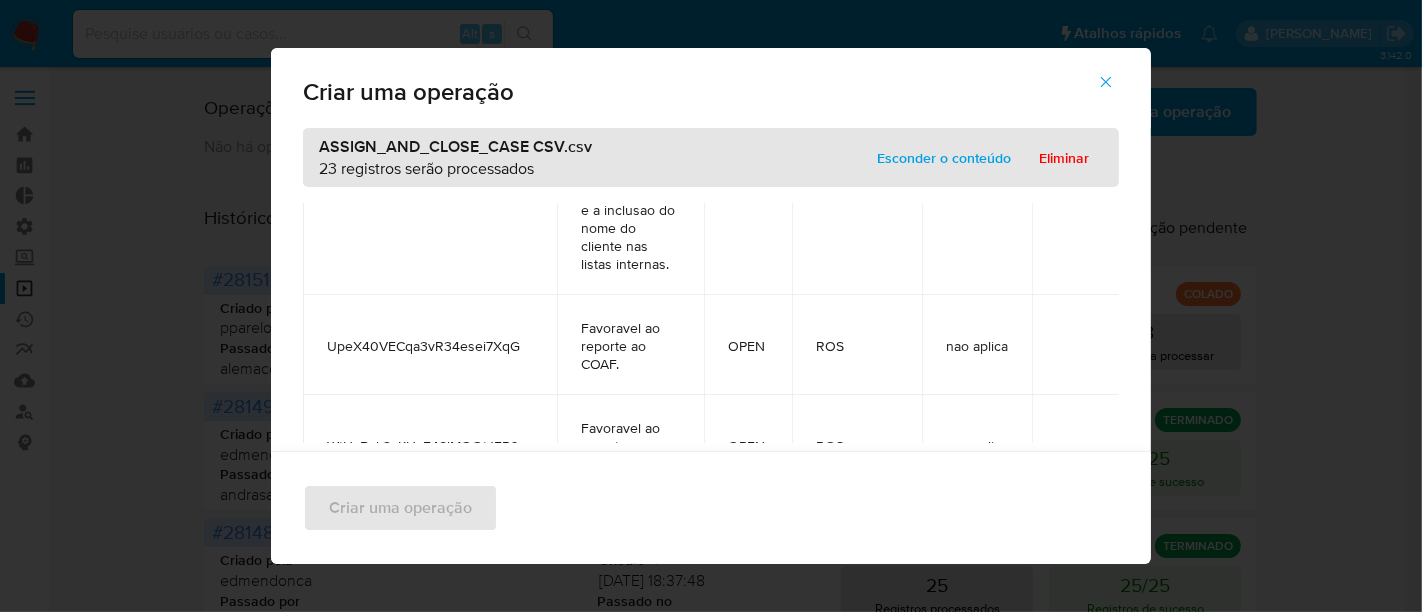 scroll, scrollTop: 3862, scrollLeft: 0, axis: vertical 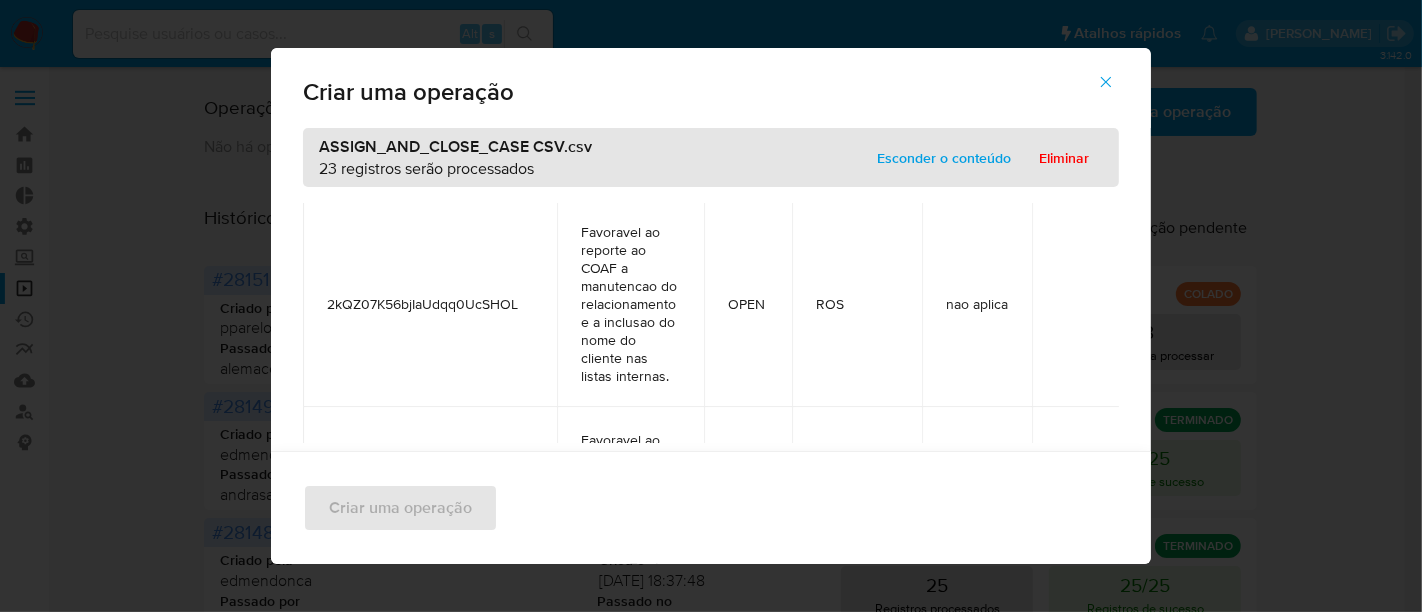 click on "Esconder o conteúdo" at bounding box center [944, 158] 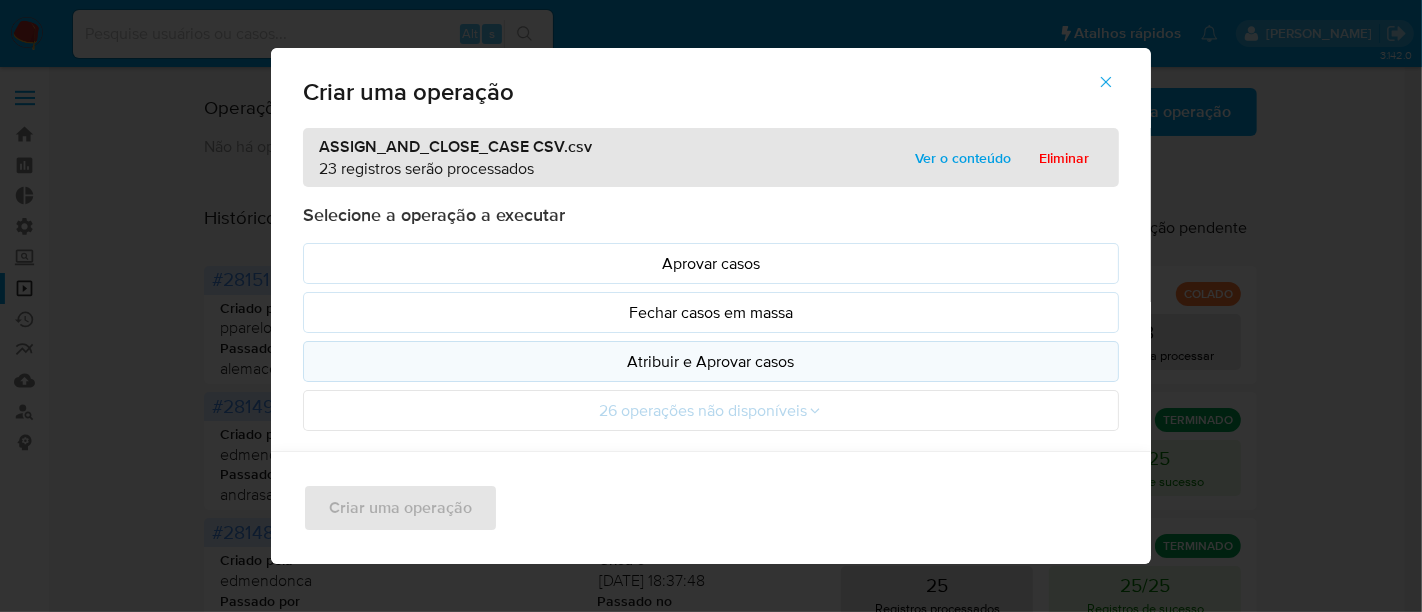 click on "Atribuir e Aprovar casos" at bounding box center [711, 361] 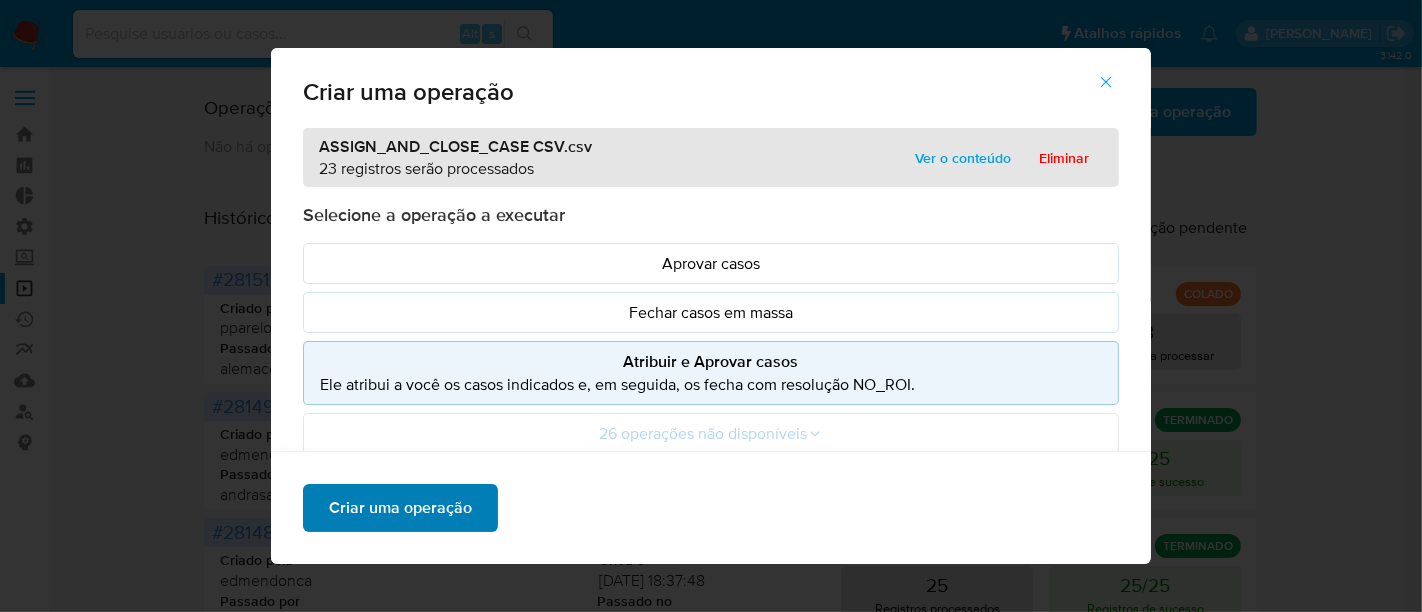 click on "Criar uma operação" at bounding box center [400, 508] 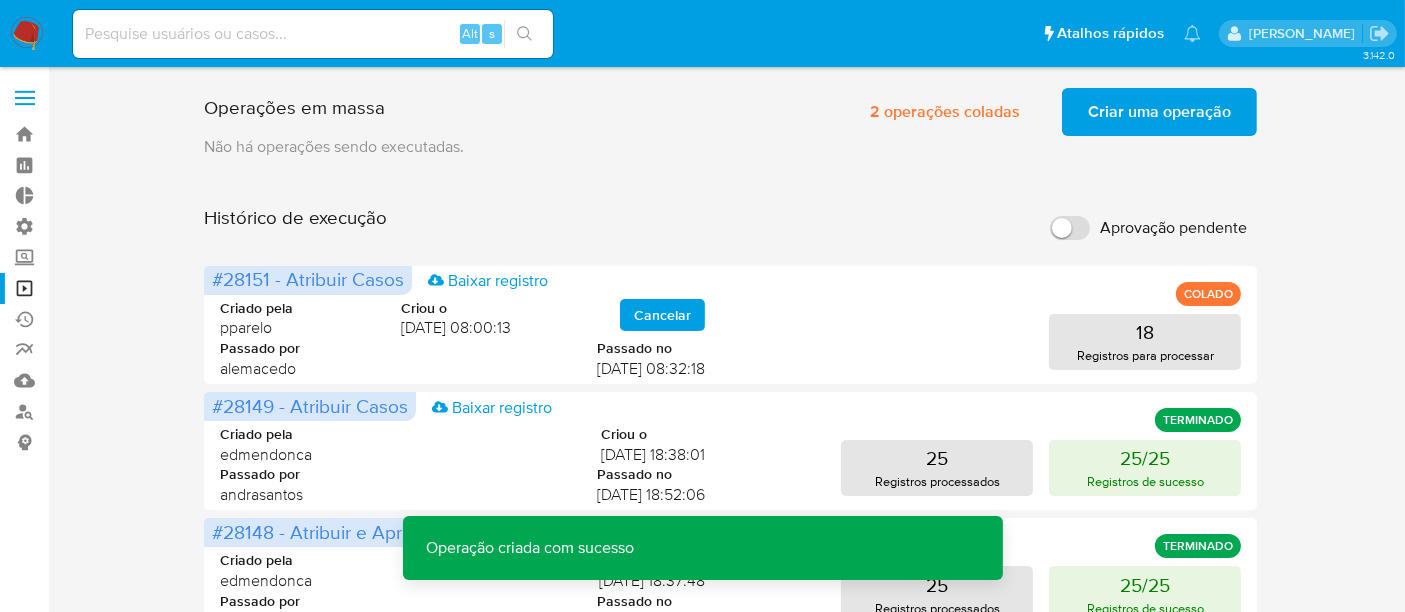 click on "Criar uma operação" at bounding box center (1159, 112) 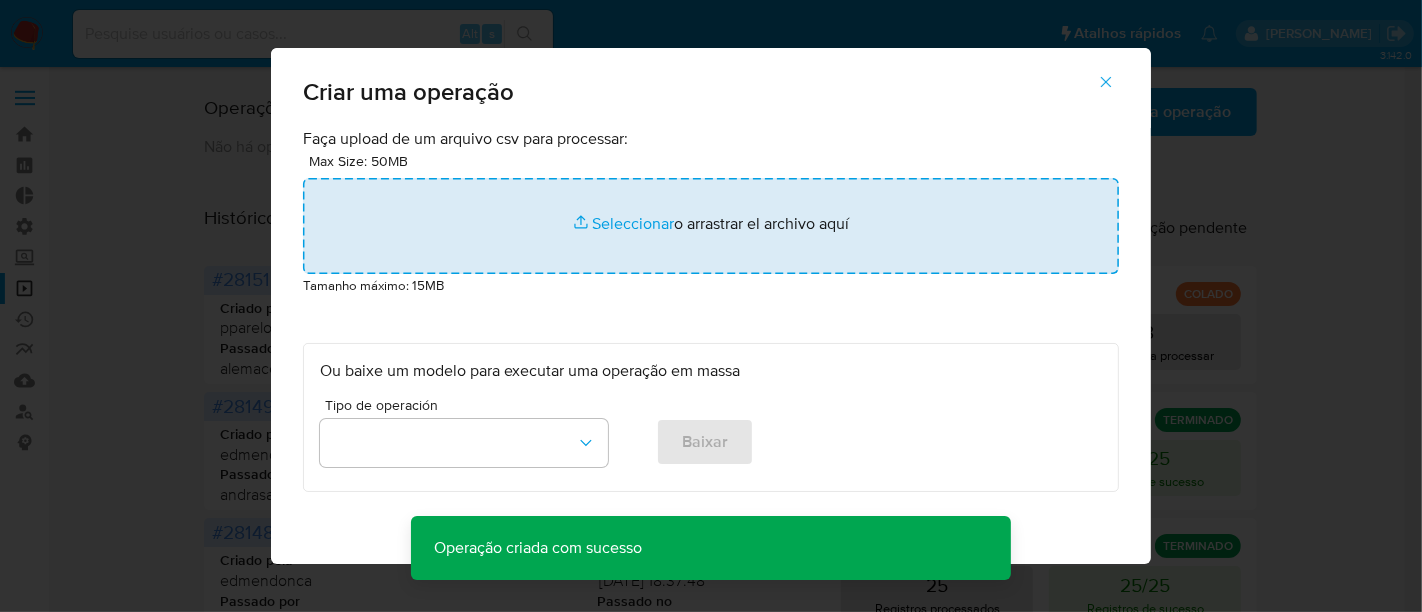click at bounding box center (711, 226) 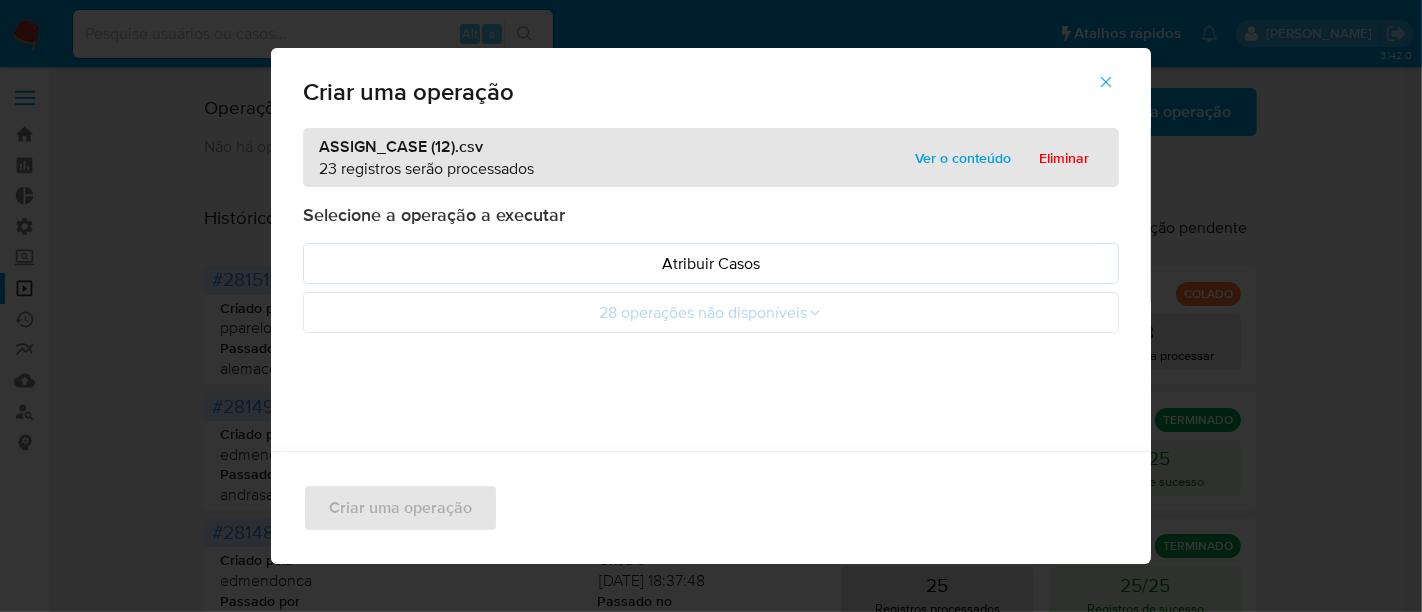 click on "Ver o conteúdo" at bounding box center [963, 158] 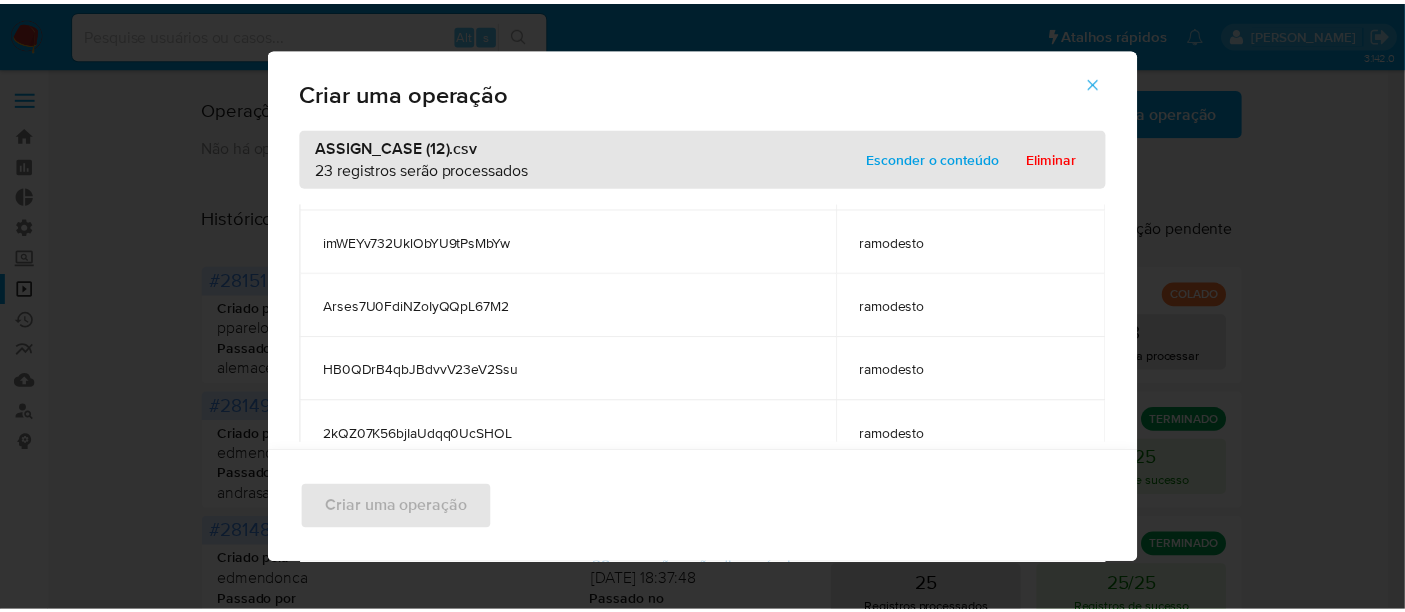 scroll, scrollTop: 1281, scrollLeft: 0, axis: vertical 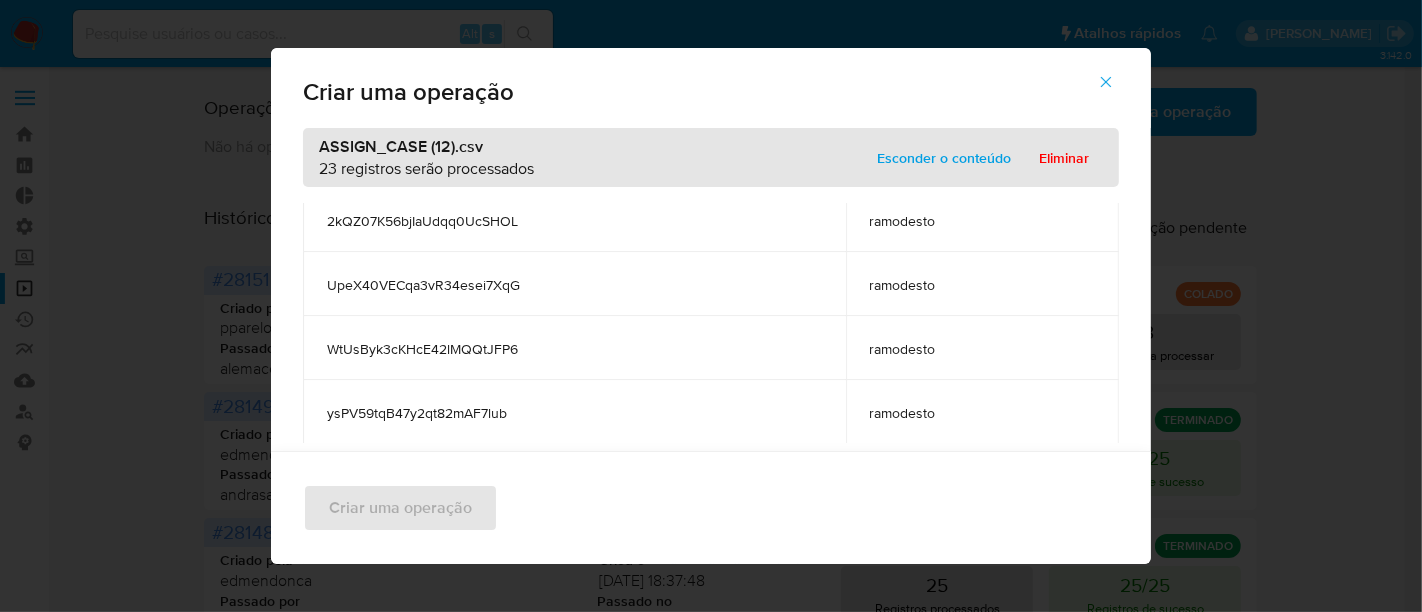 click on "Esconder o conteúdo" at bounding box center [944, 158] 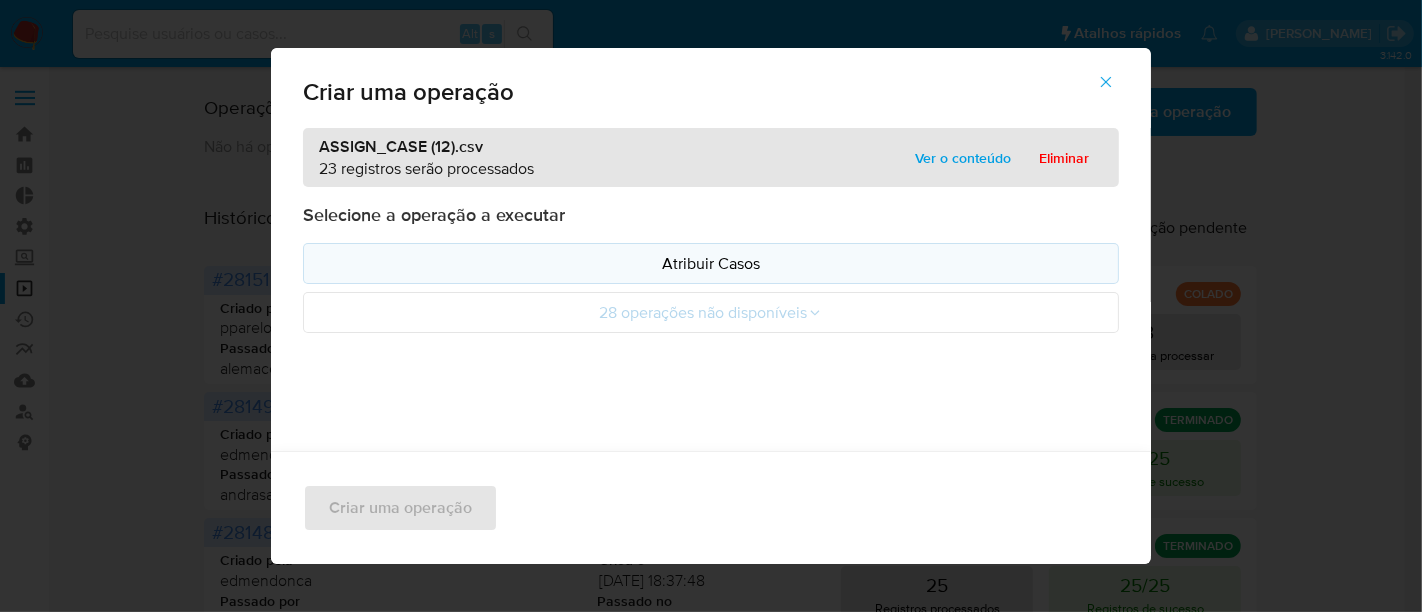 click on "Atribuir Casos" at bounding box center (711, 263) 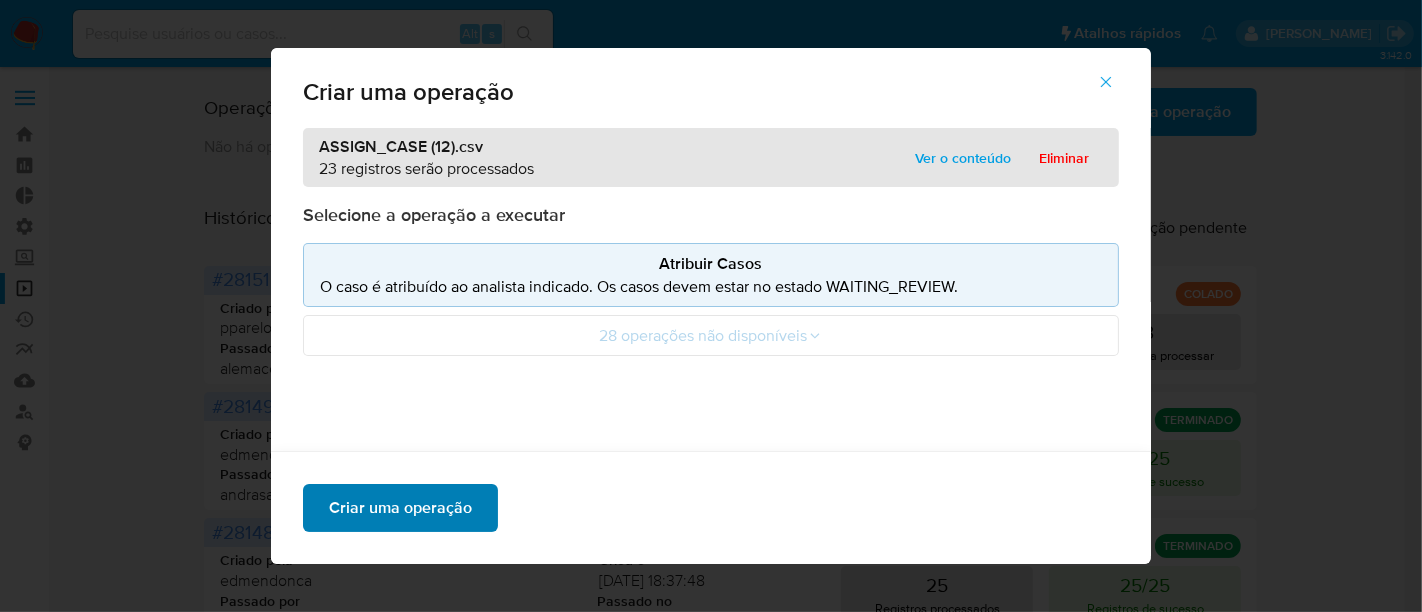 click on "Criar uma operação" at bounding box center (400, 508) 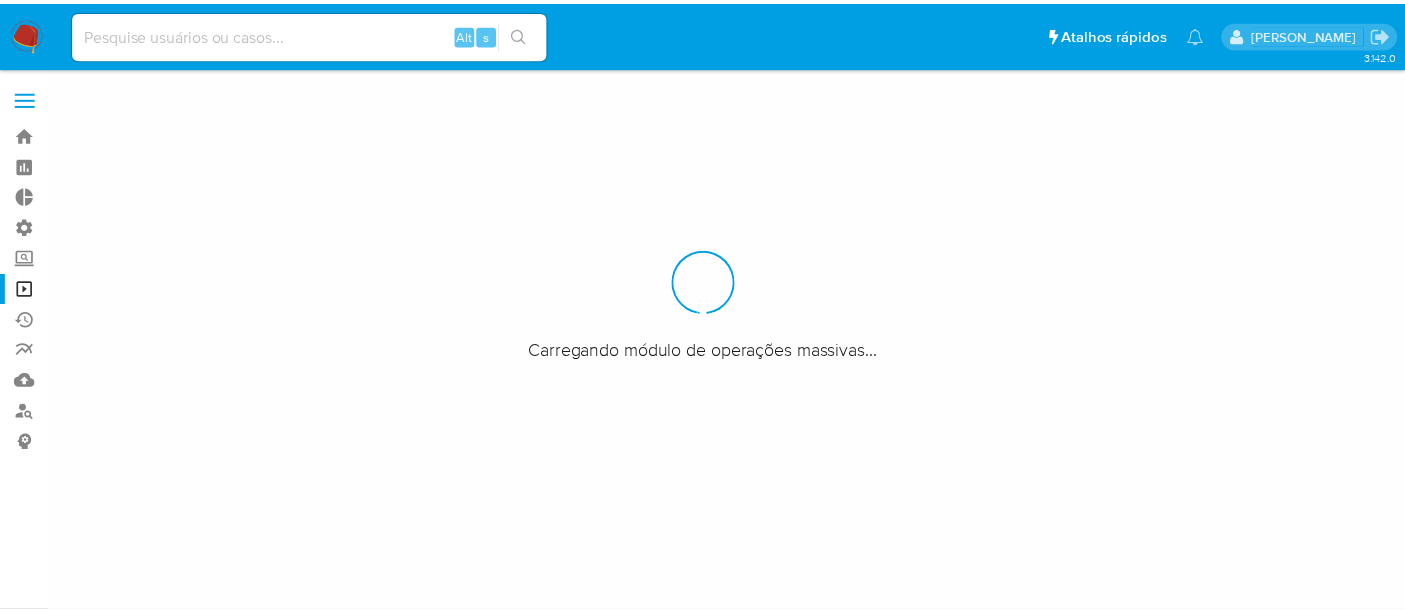 scroll, scrollTop: 0, scrollLeft: 0, axis: both 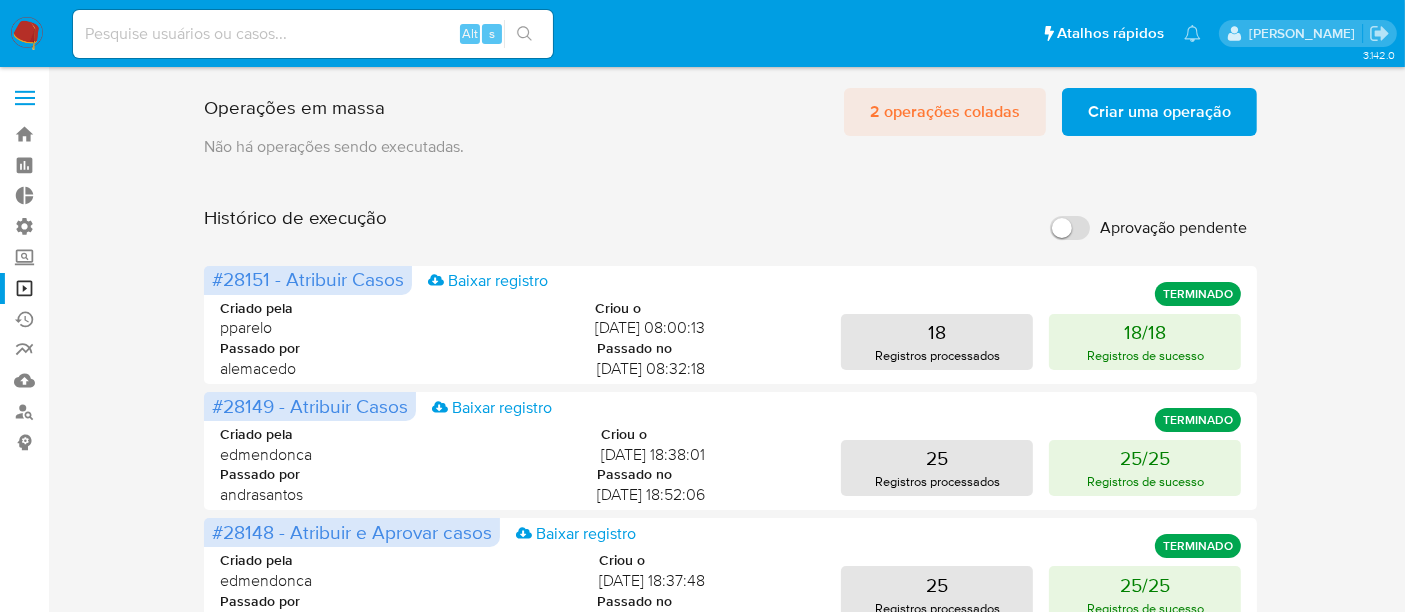 click on "2 operações coladas" at bounding box center [945, 112] 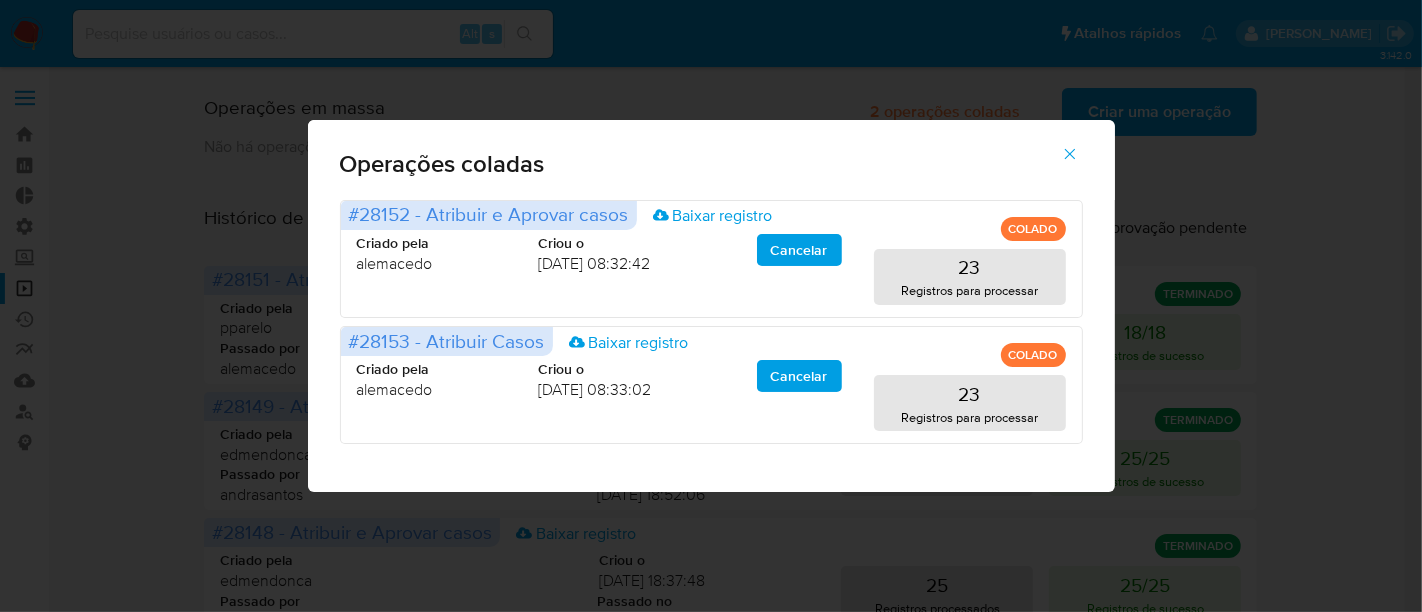 click 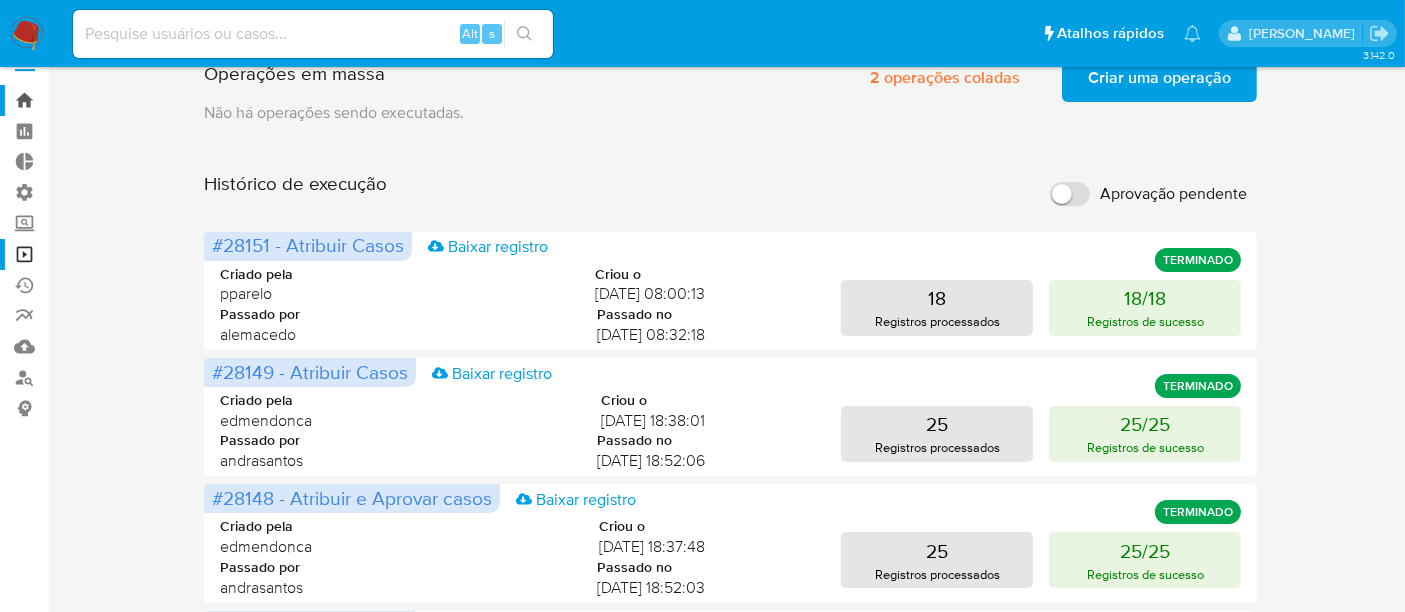 scroll, scrollTop: 0, scrollLeft: 0, axis: both 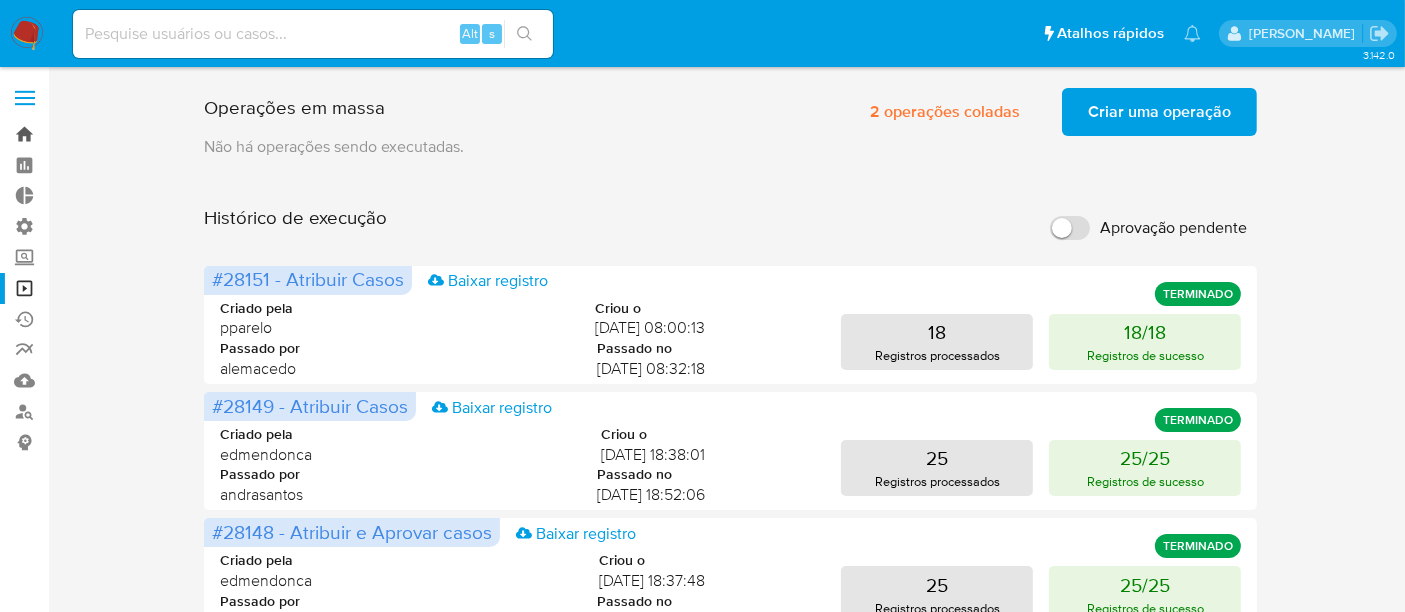 click on "Bandeja" at bounding box center (119, 134) 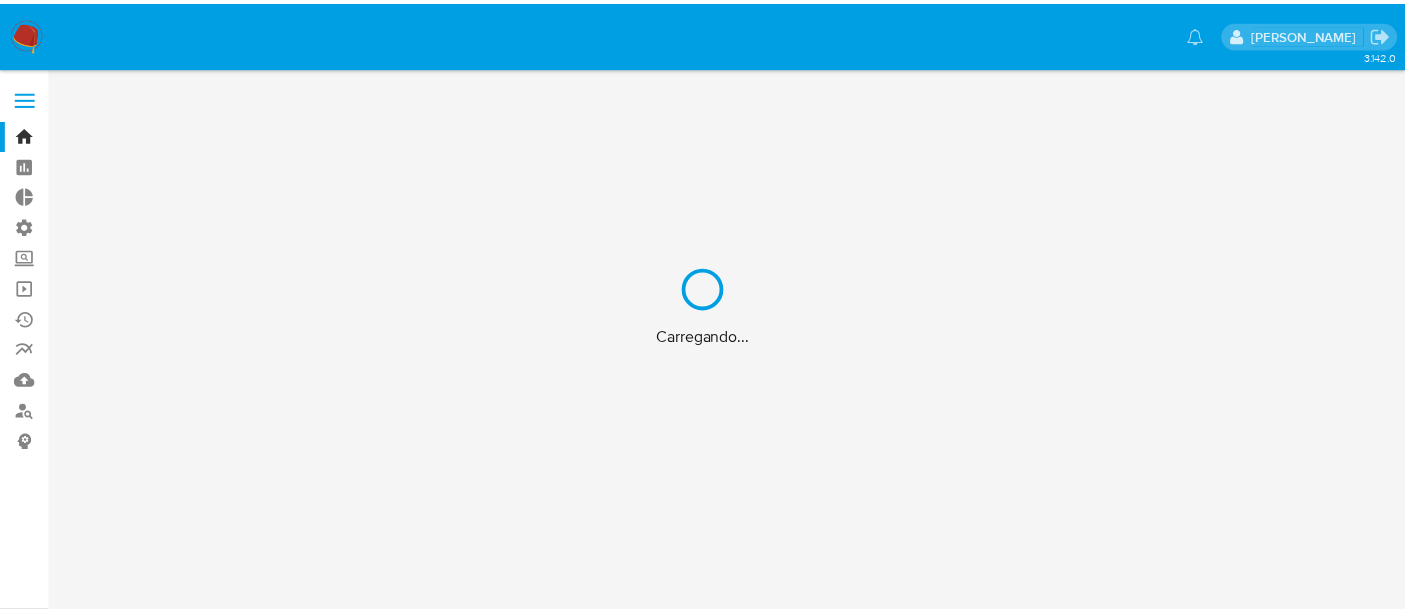 scroll, scrollTop: 0, scrollLeft: 0, axis: both 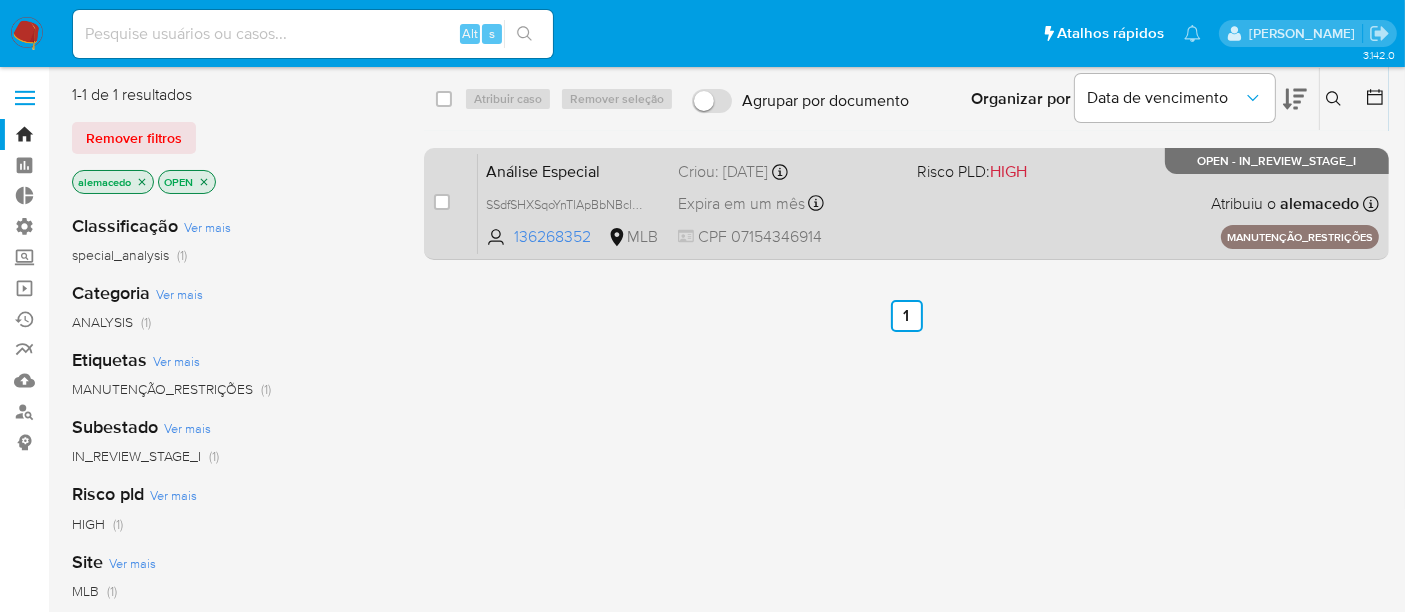 click on "Análise Especial SSdfSHXSqoYnTlApBbNBcl2H 136268352 MLB Risco PLD:  HIGH Criou: 24/06/2025   Criou: 24/06/2025 15:05:22 Expira em um mês   Expira em 08/08/2025 15:05:23 CPF   07154346914 Atribuiu o   alemacedo   Asignado el: 24/06/2025 15:05:22 MANUTENÇÃO_RESTRIÇÕES OPEN - IN_REVIEW_STAGE_I" at bounding box center (928, 203) 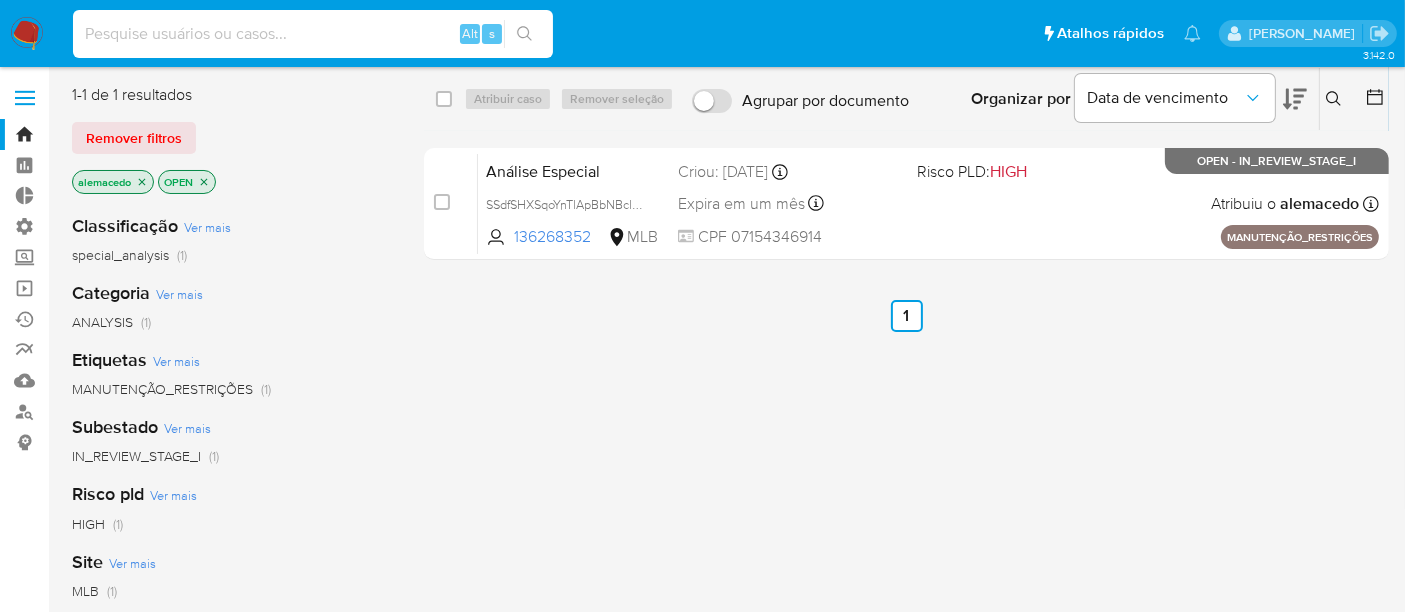 click at bounding box center [313, 34] 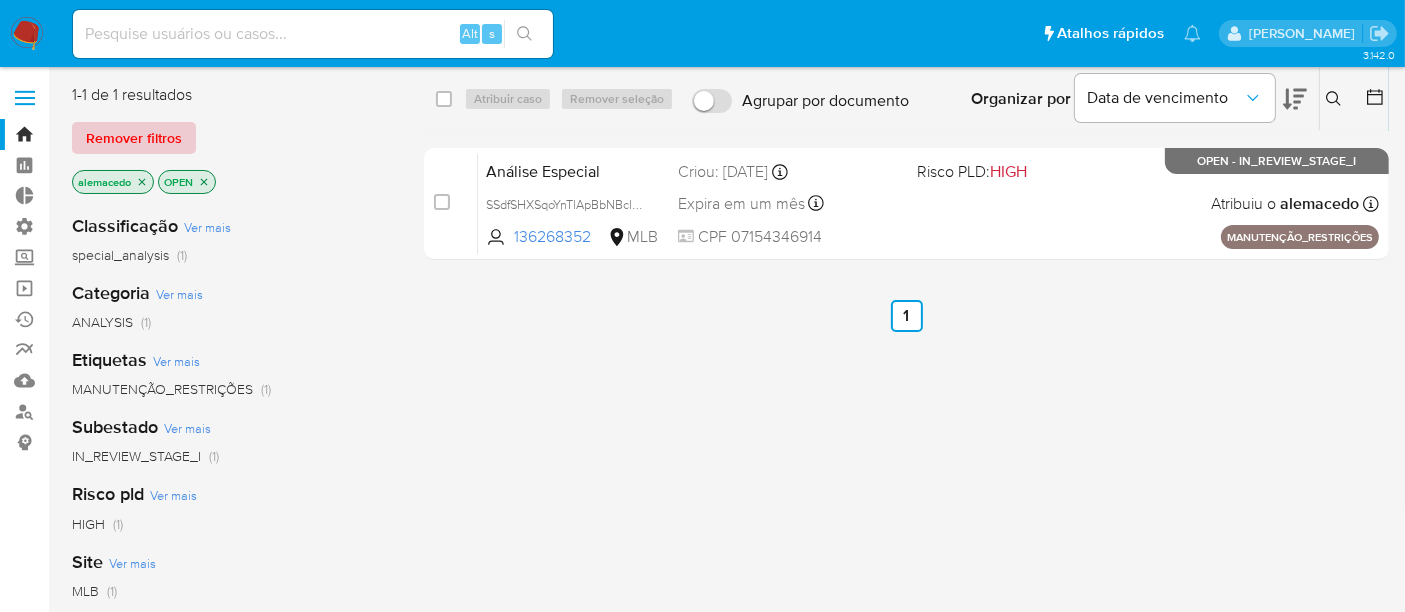 click on "Remover filtros" at bounding box center (134, 138) 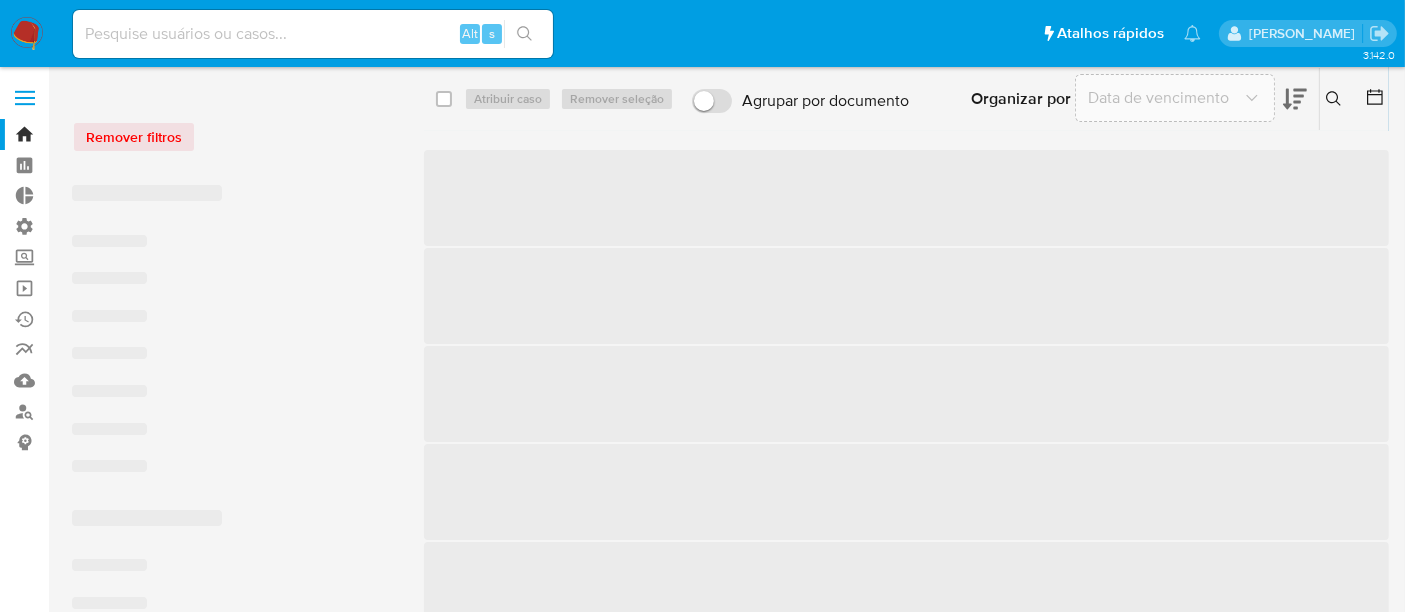 click at bounding box center (313, 34) 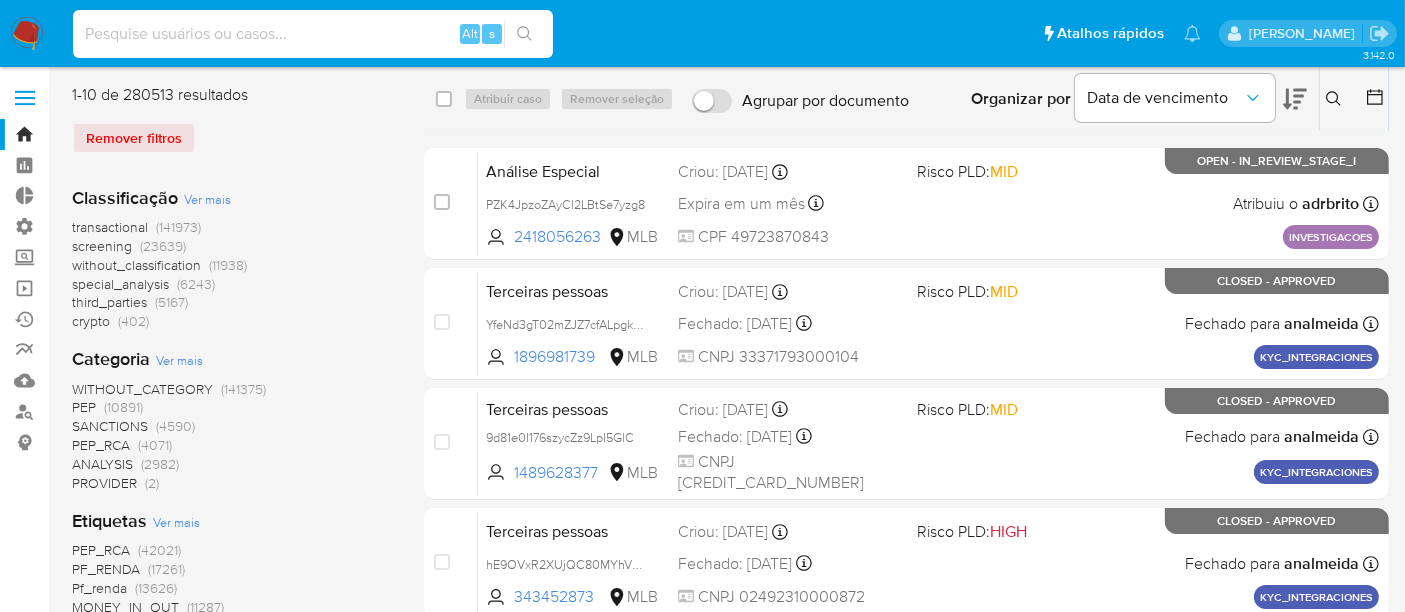 paste on "2cgvE4L2cLkugDOiImLTDwO0" 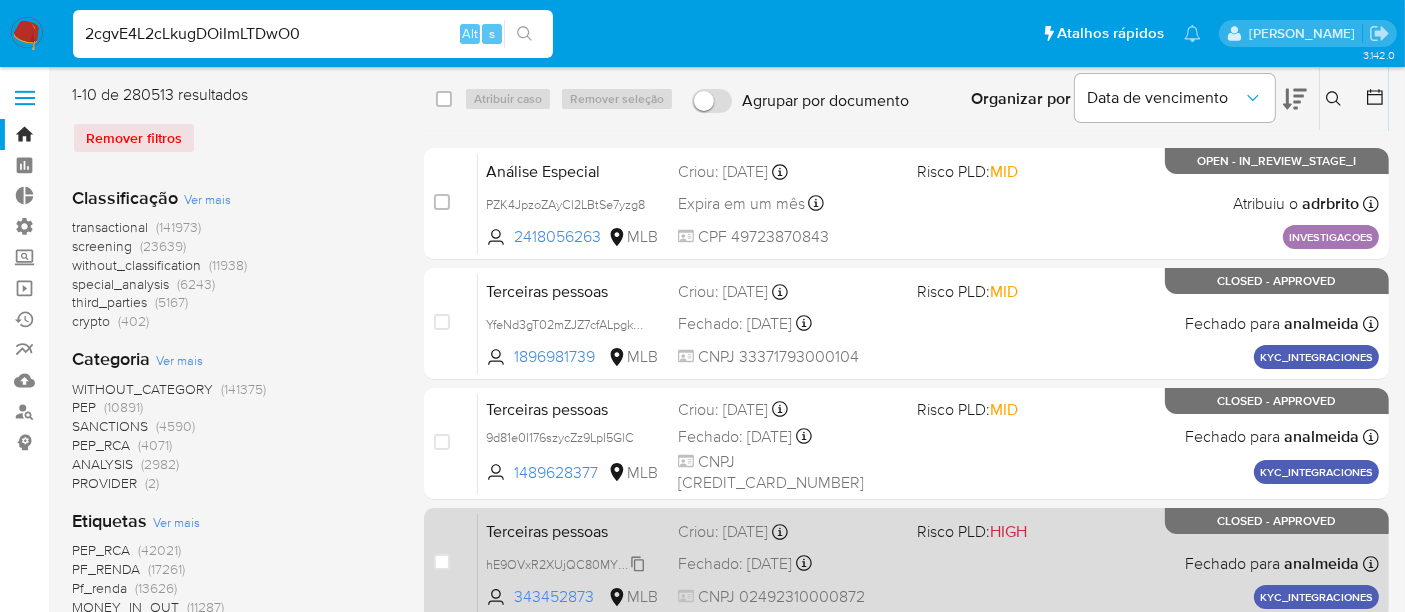 type on "2cgvE4L2cLkugDOiImLTDwO0" 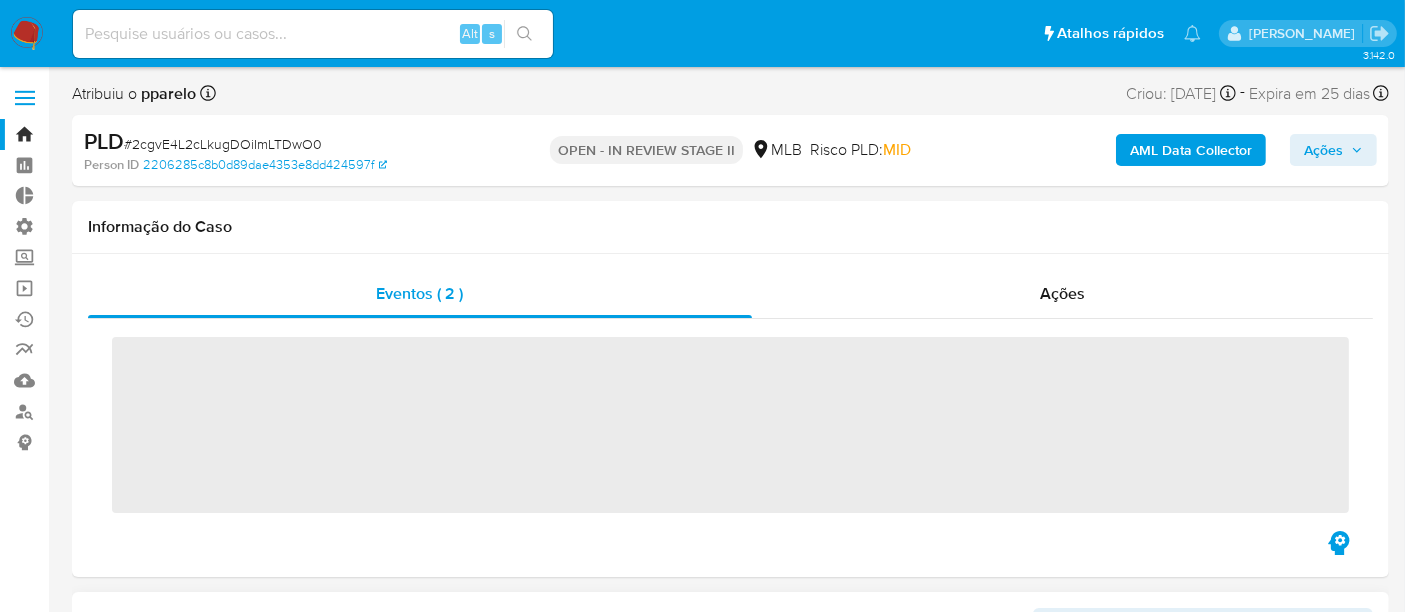 scroll, scrollTop: 844, scrollLeft: 0, axis: vertical 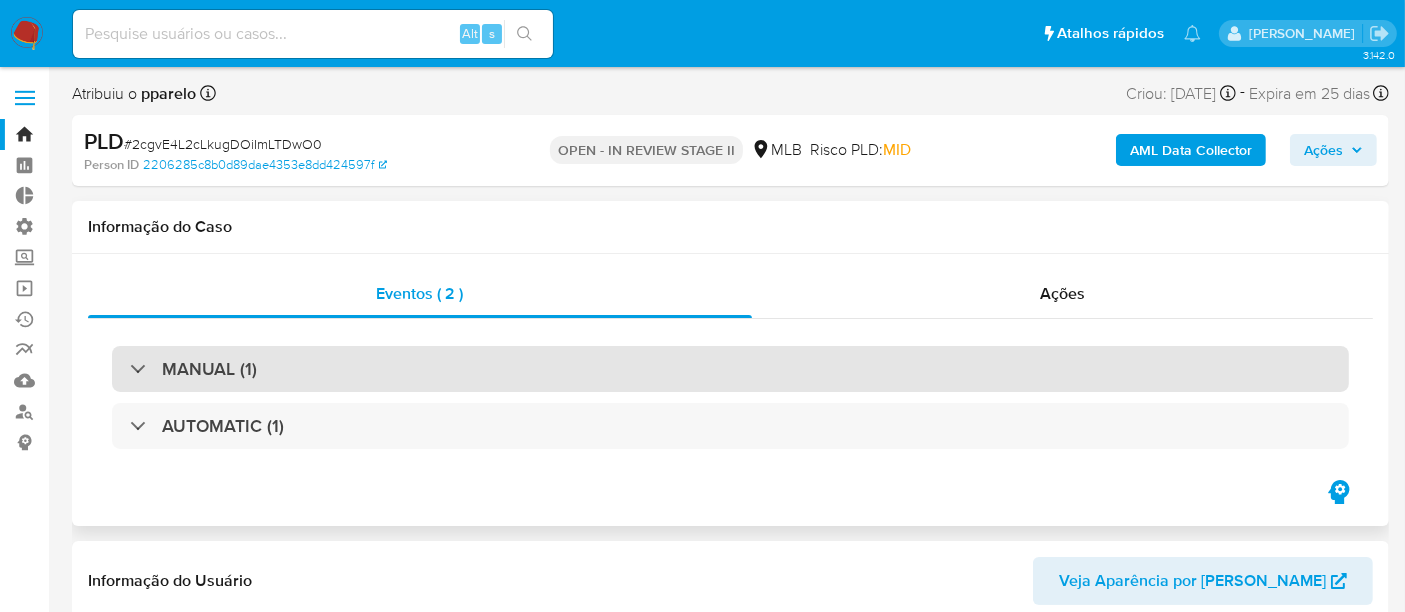 select on "10" 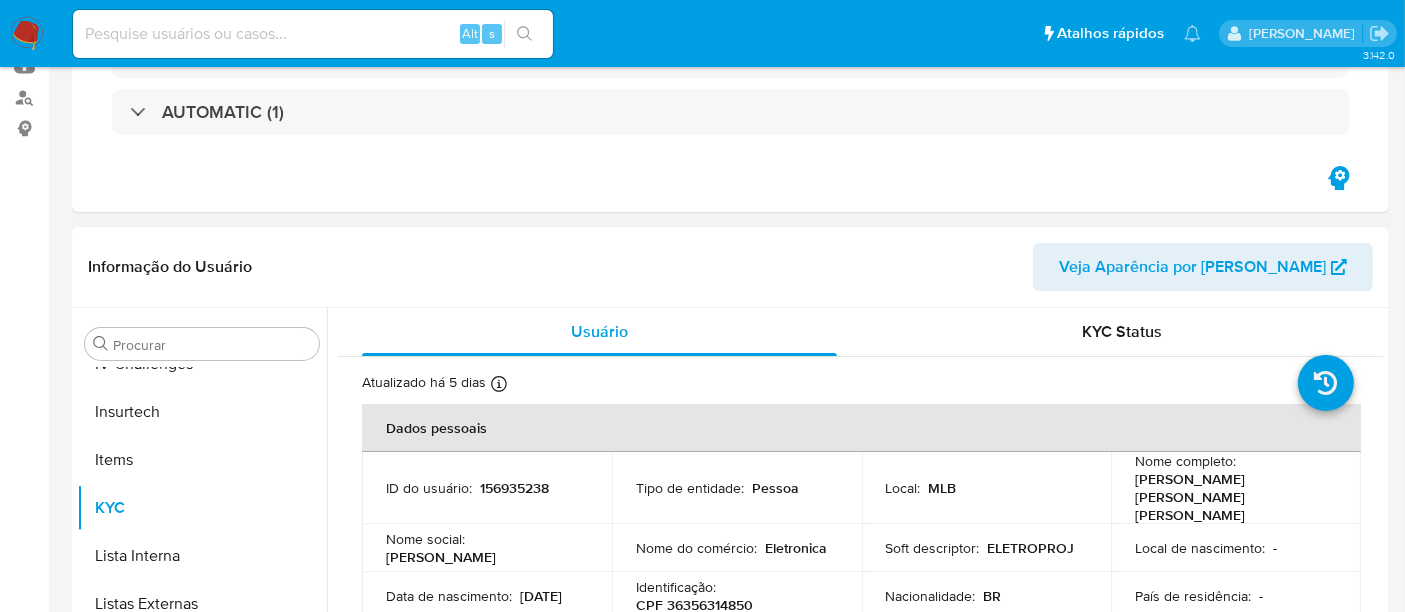 scroll, scrollTop: 444, scrollLeft: 0, axis: vertical 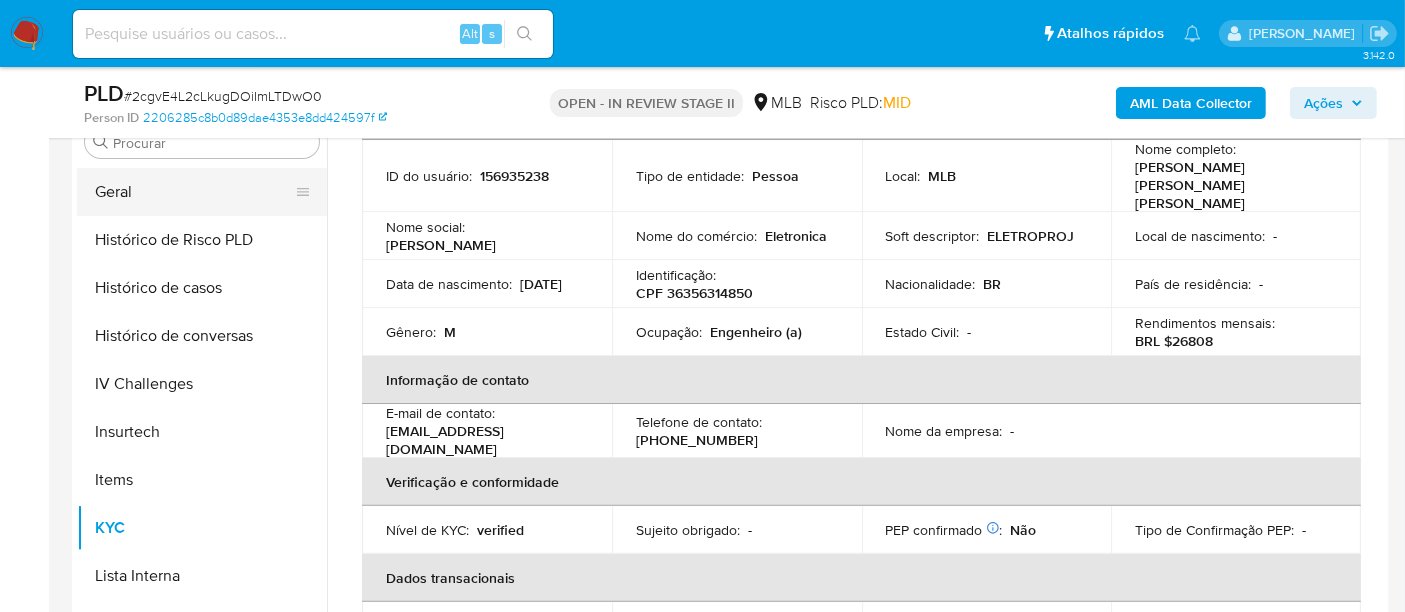click on "Geral" at bounding box center (194, 192) 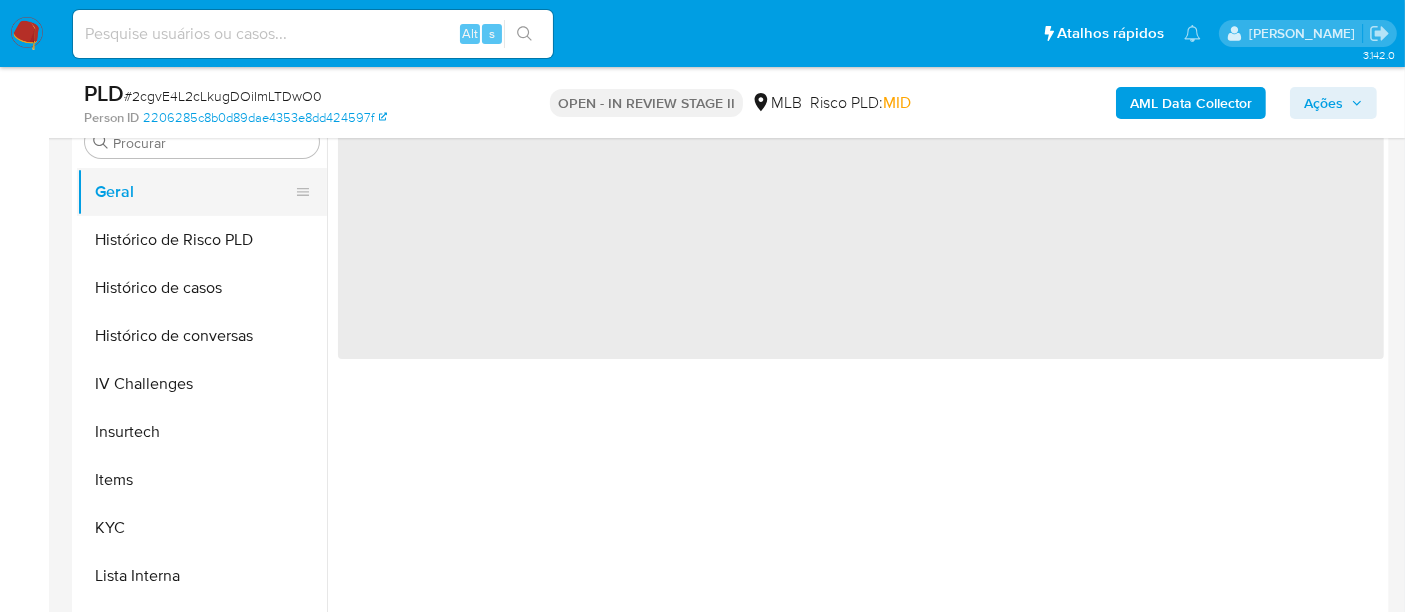 scroll, scrollTop: 0, scrollLeft: 0, axis: both 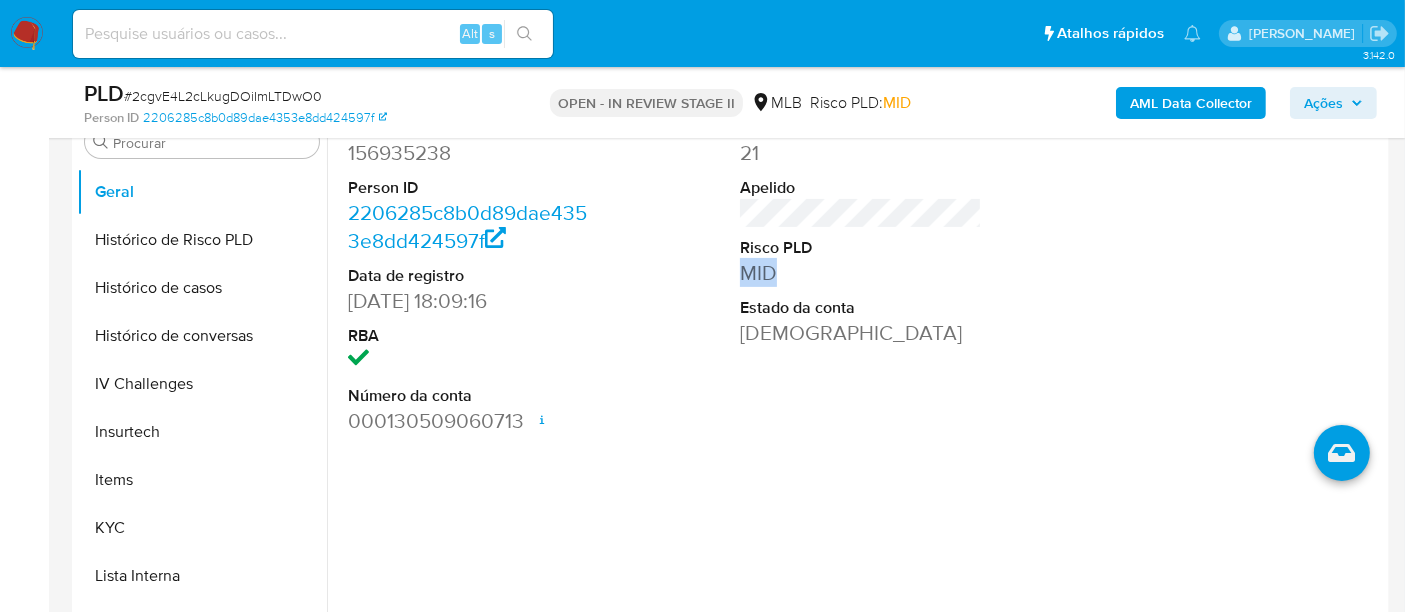drag, startPoint x: 734, startPoint y: 276, endPoint x: 800, endPoint y: 277, distance: 66.007576 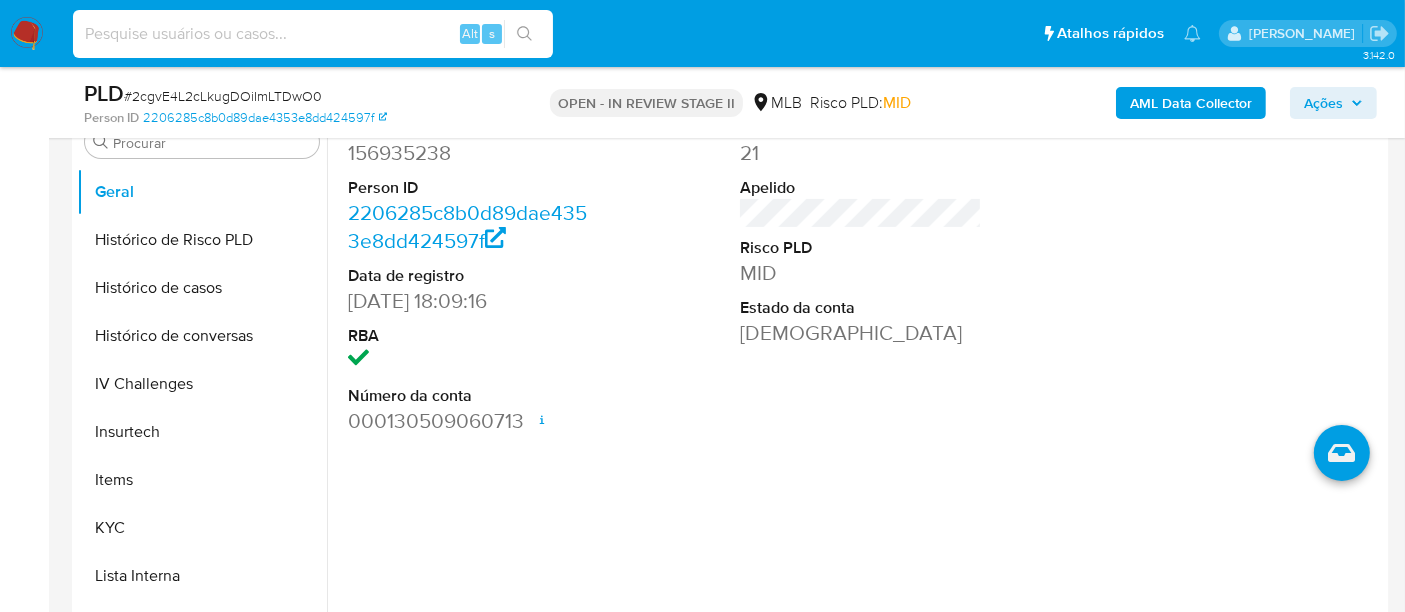 click at bounding box center [313, 34] 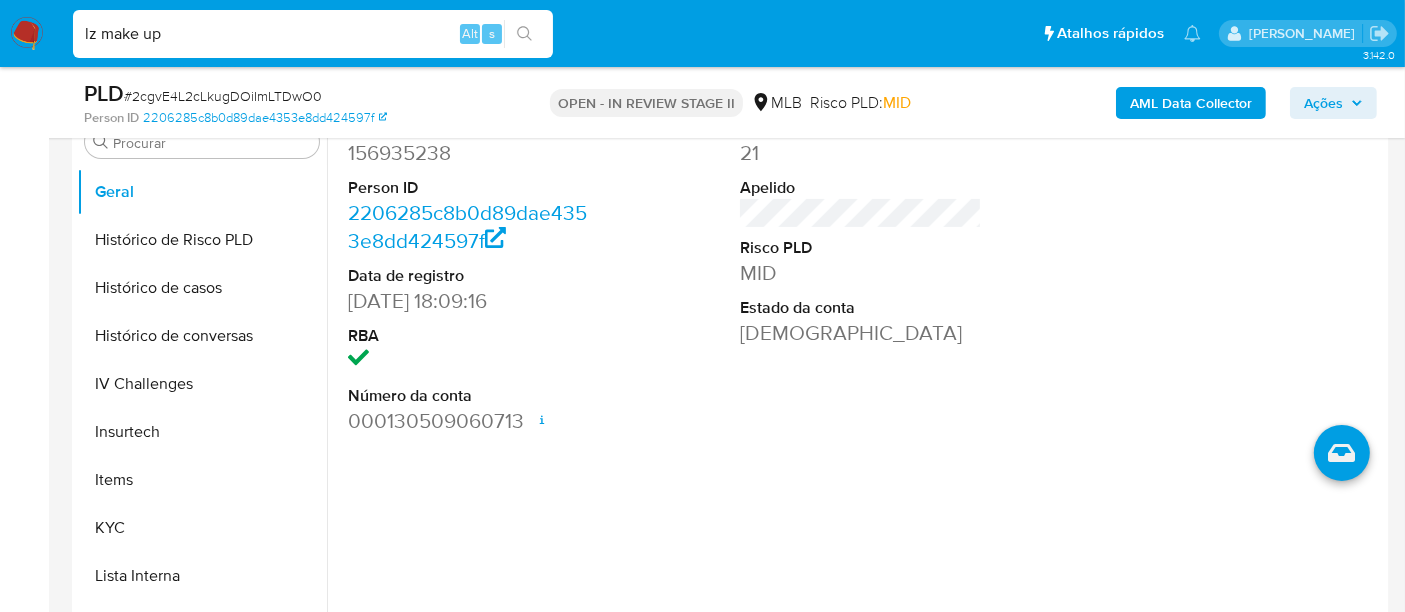 click on "lz make up" at bounding box center (313, 34) 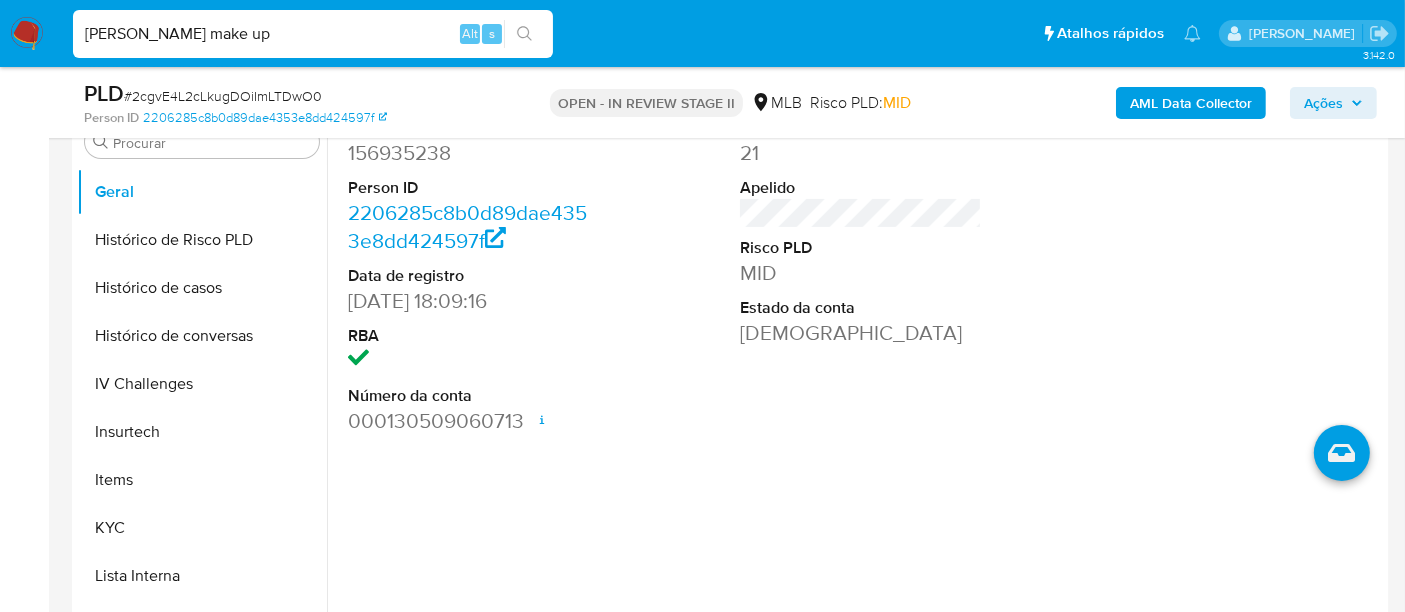 click on "luz make up" at bounding box center [313, 34] 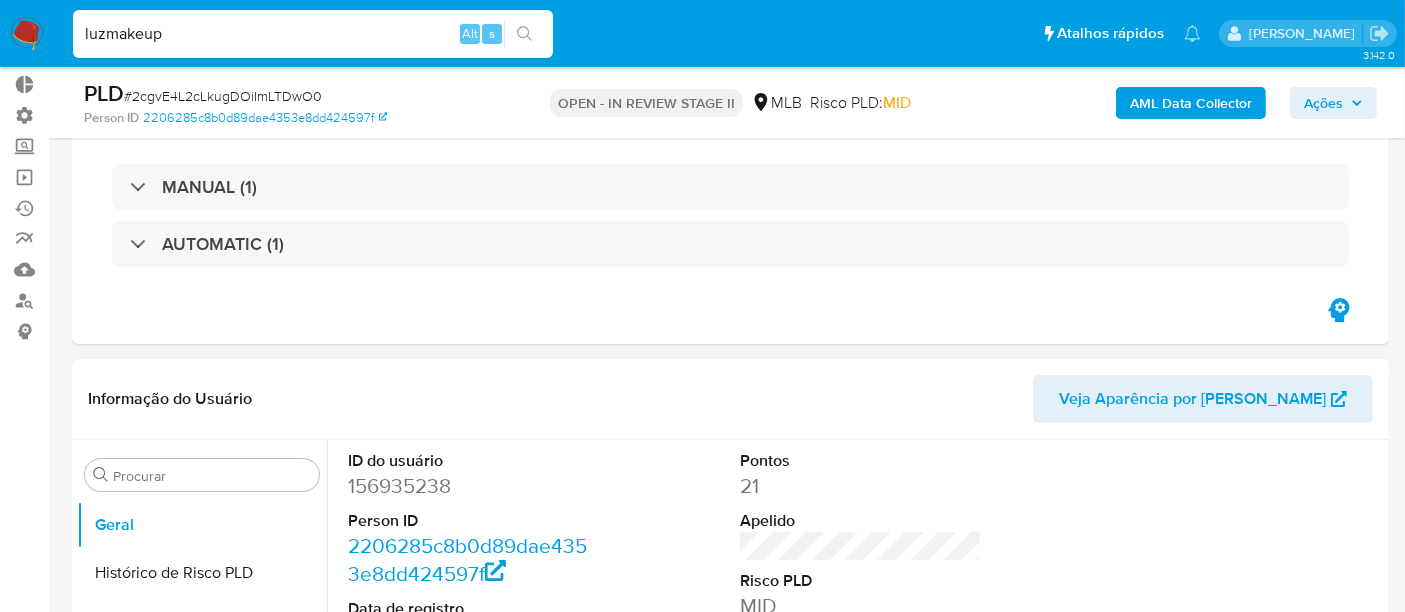 scroll, scrollTop: 0, scrollLeft: 0, axis: both 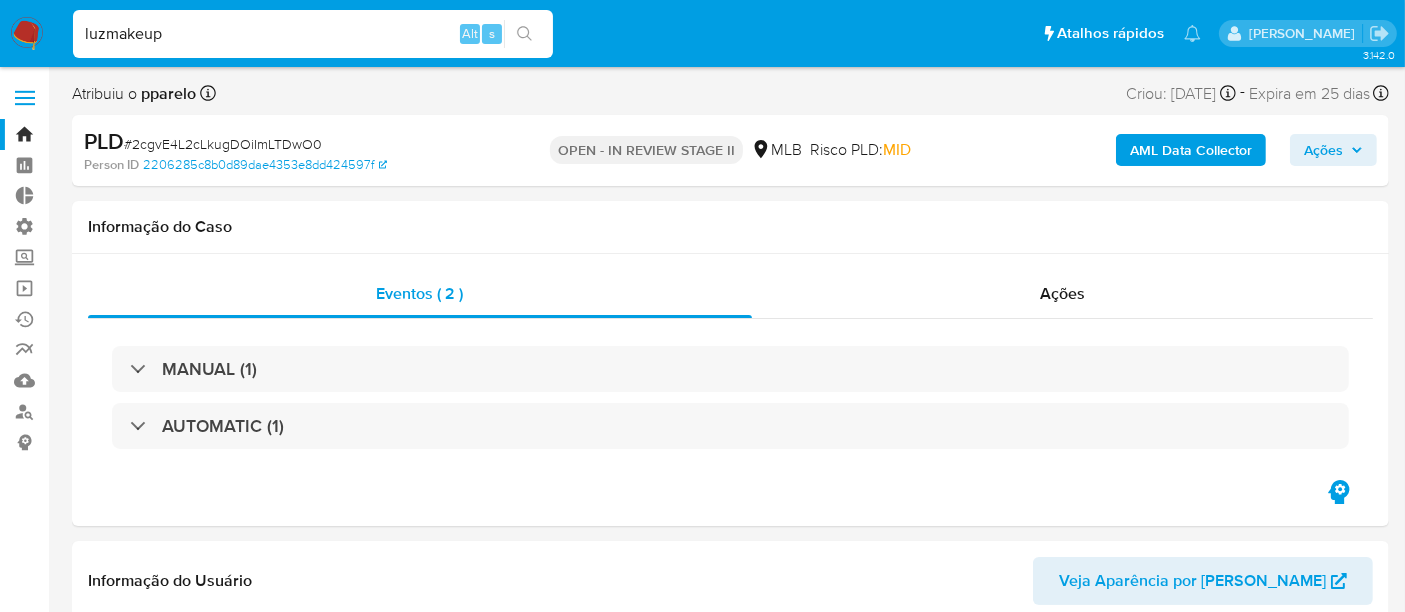 drag, startPoint x: 205, startPoint y: 22, endPoint x: 72, endPoint y: 34, distance: 133.54025 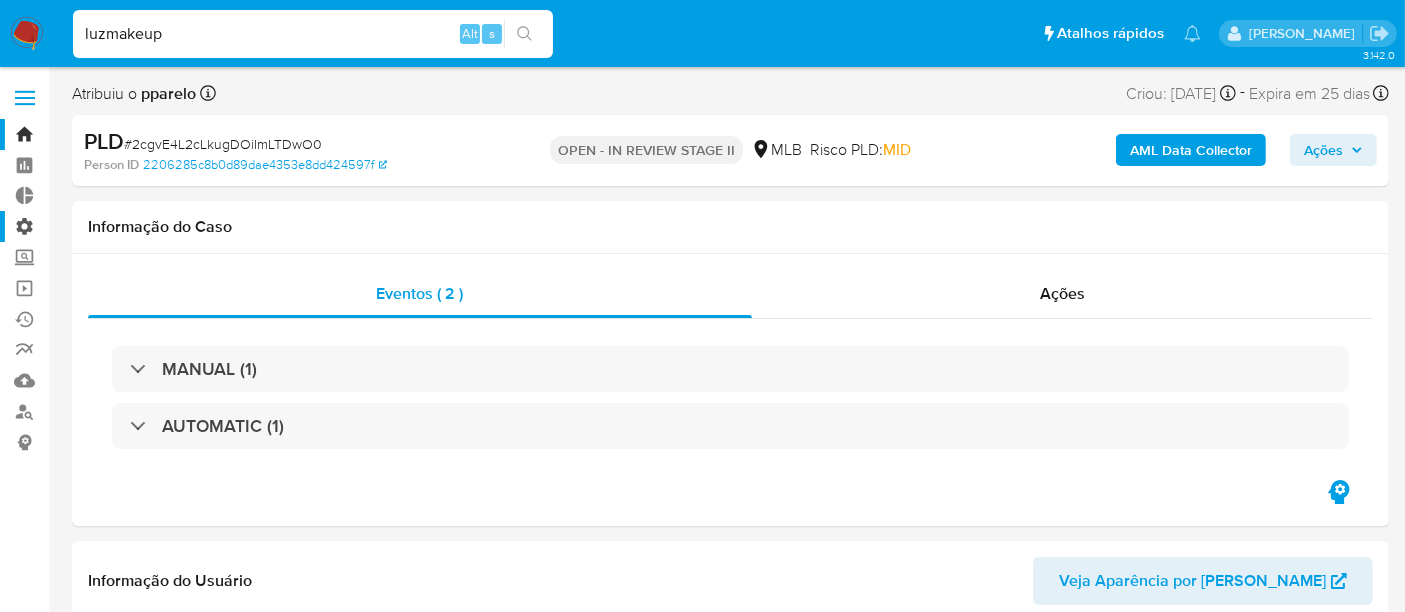 type on "b" 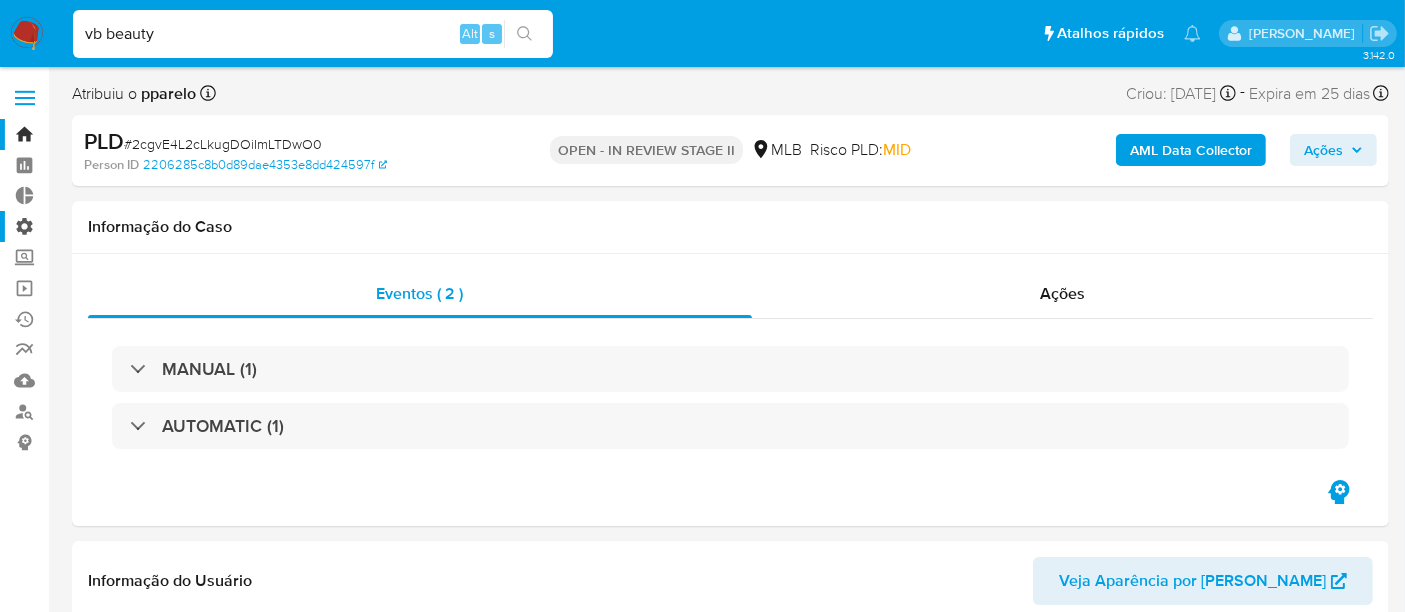 type on "vb beauty" 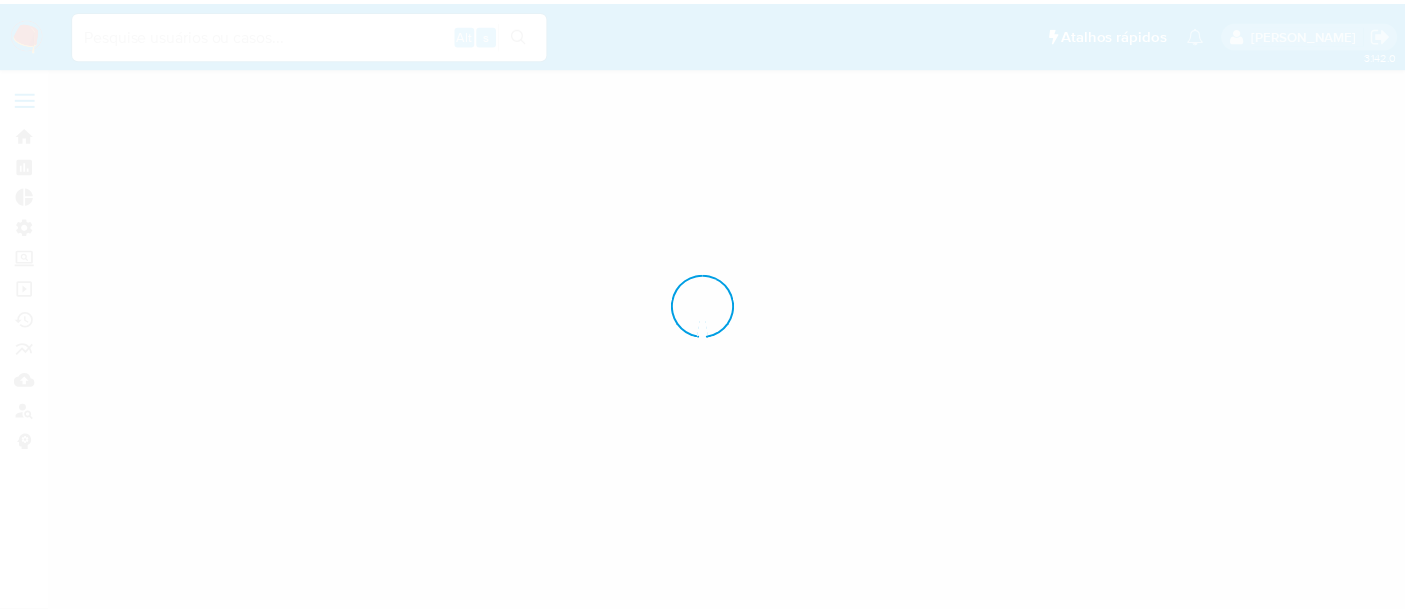 scroll, scrollTop: 0, scrollLeft: 0, axis: both 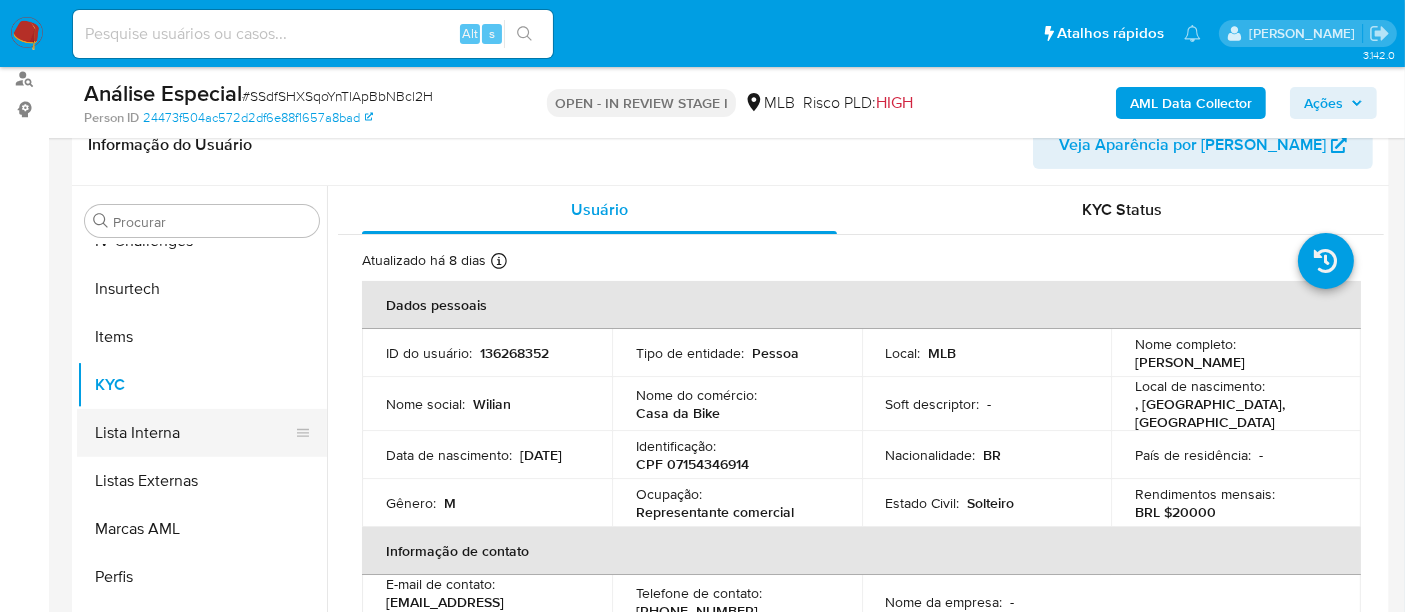select on "10" 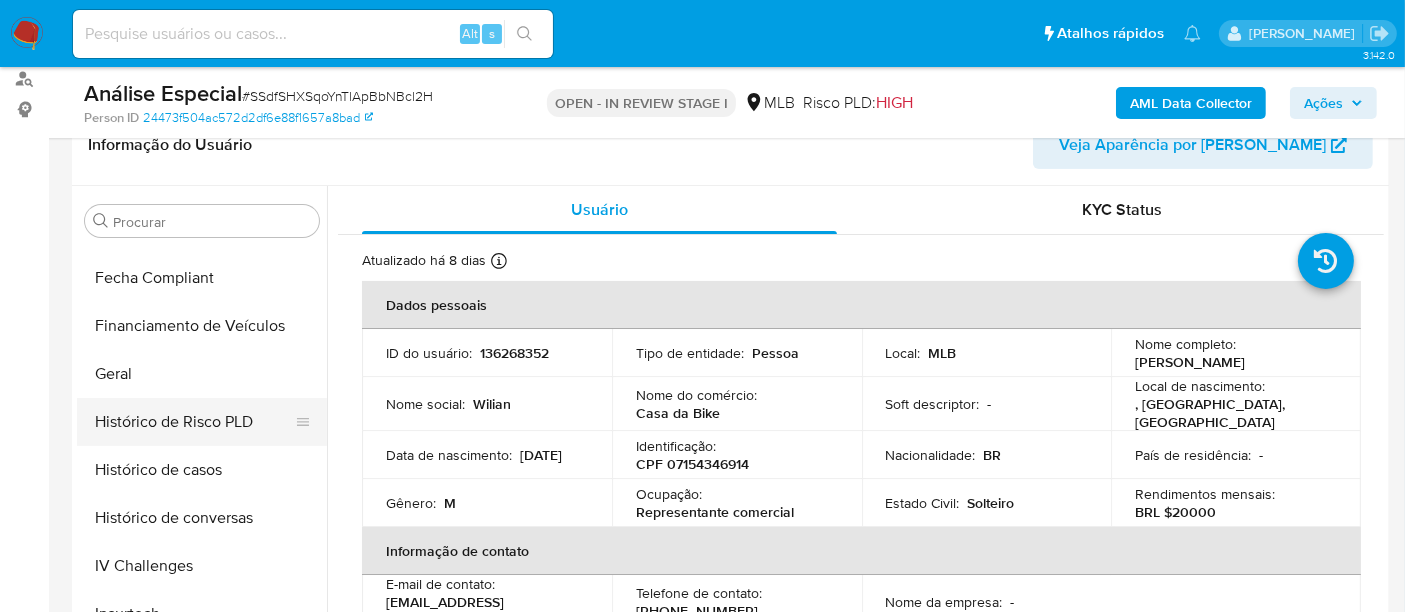 scroll, scrollTop: 511, scrollLeft: 0, axis: vertical 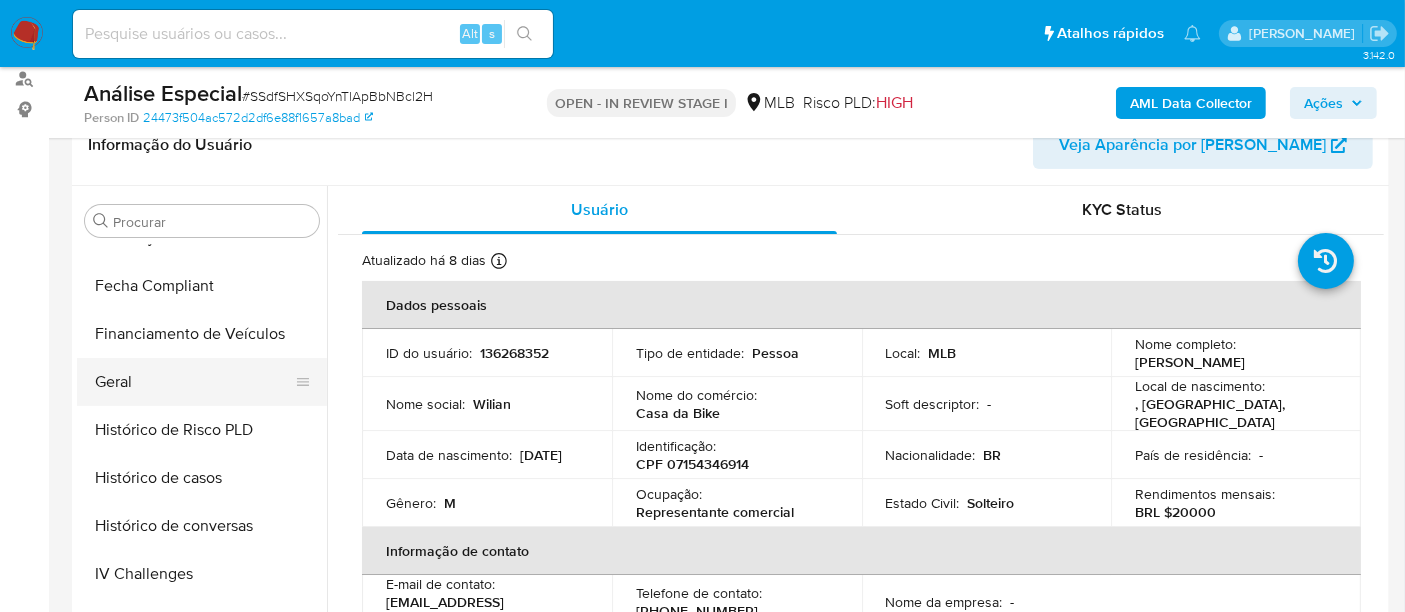 click on "Geral" at bounding box center (194, 382) 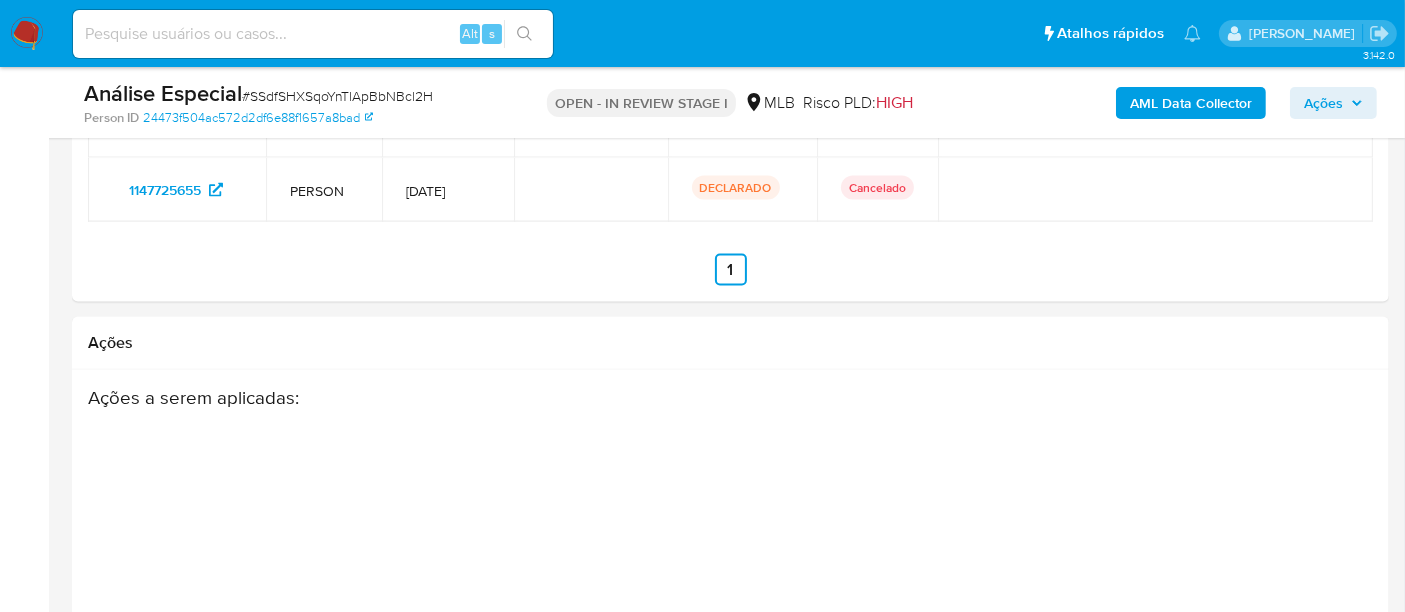 scroll, scrollTop: 2622, scrollLeft: 0, axis: vertical 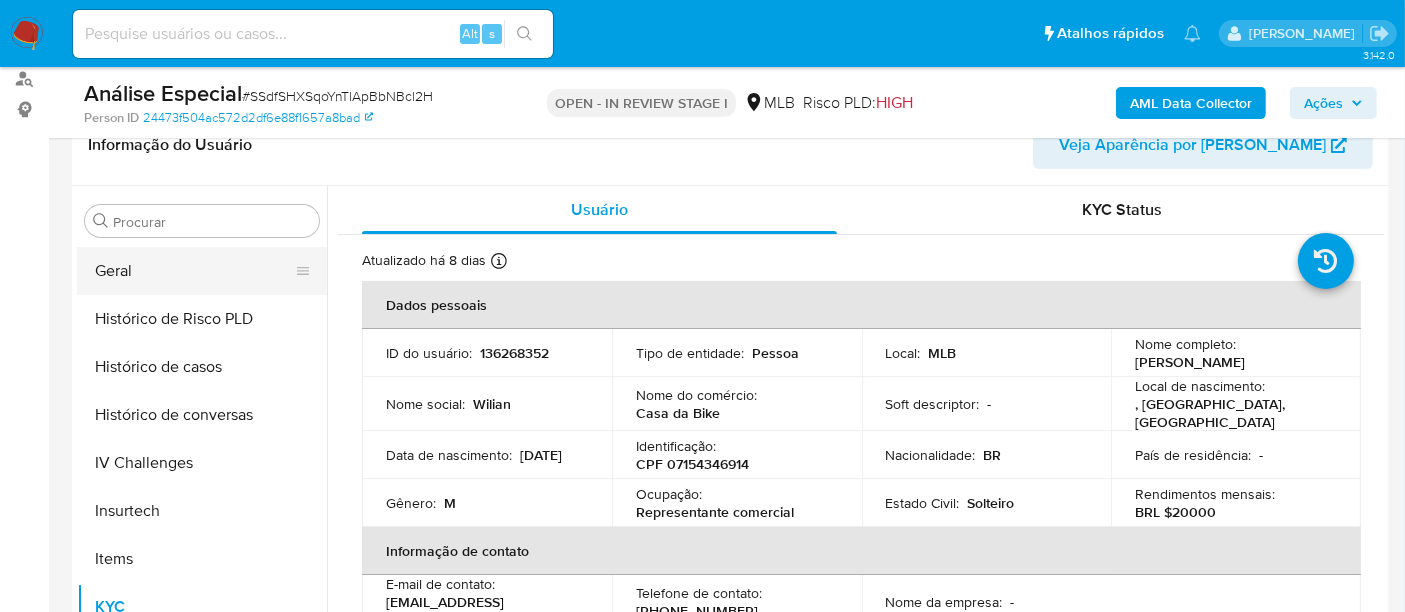 select on "10" 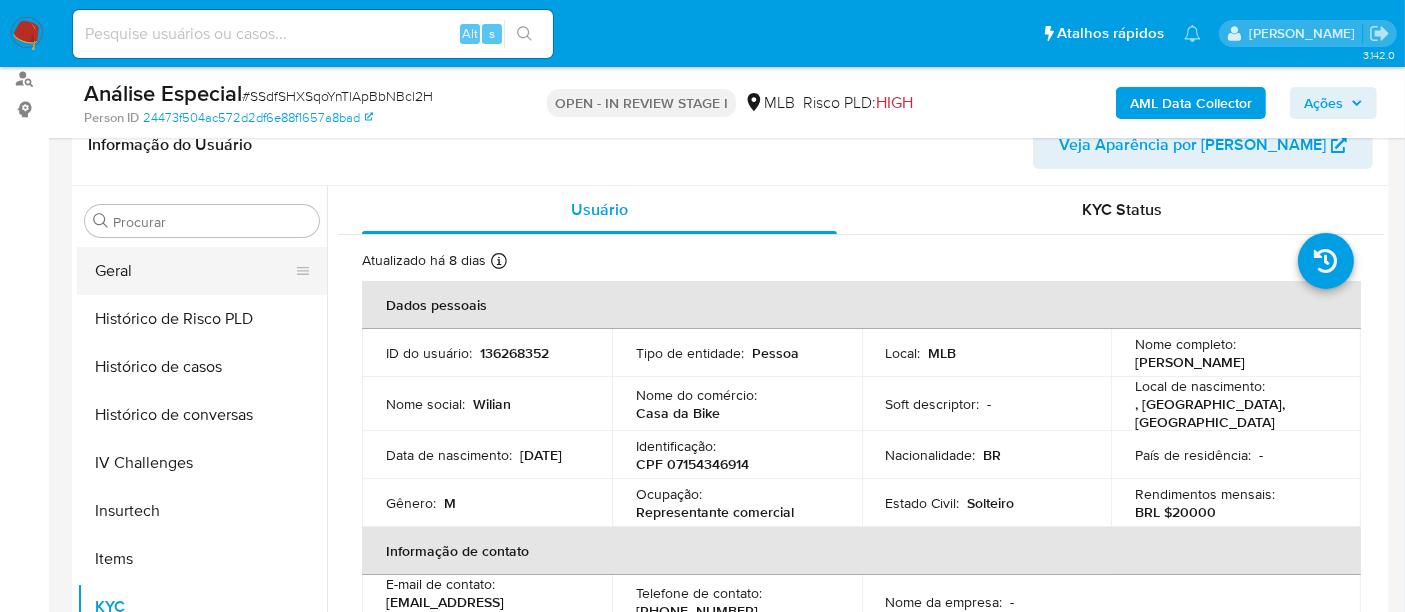 click on "Geral" at bounding box center (194, 271) 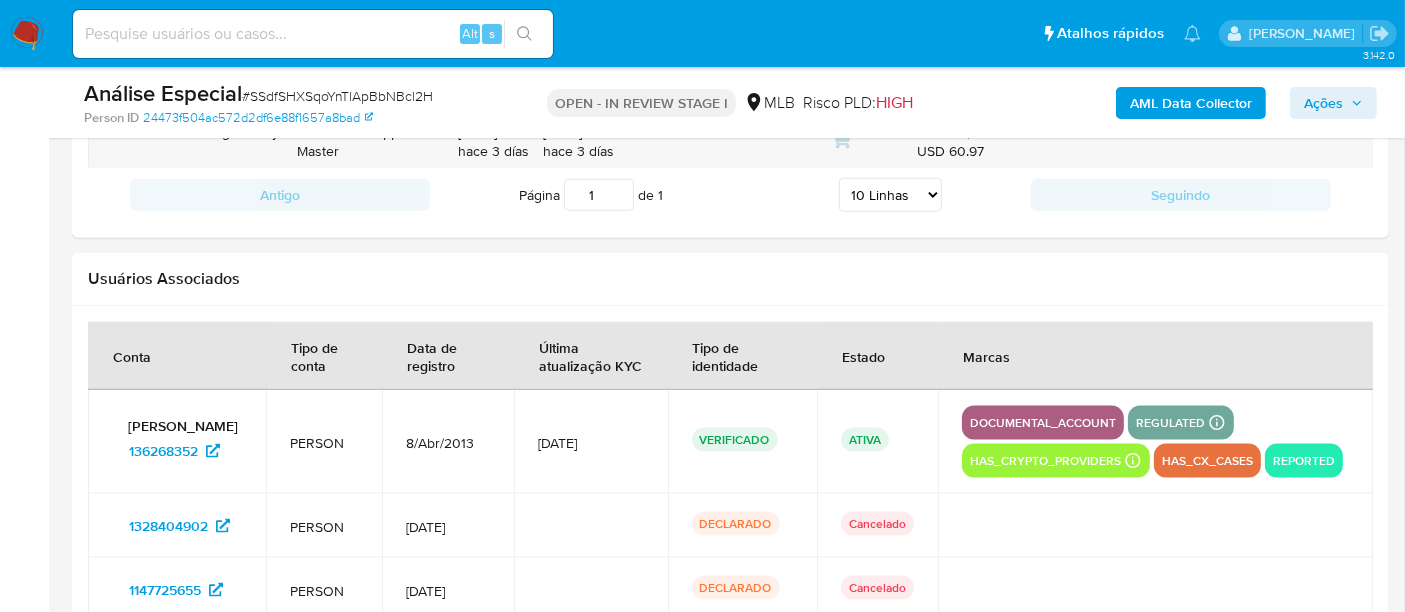 scroll, scrollTop: 2111, scrollLeft: 0, axis: vertical 